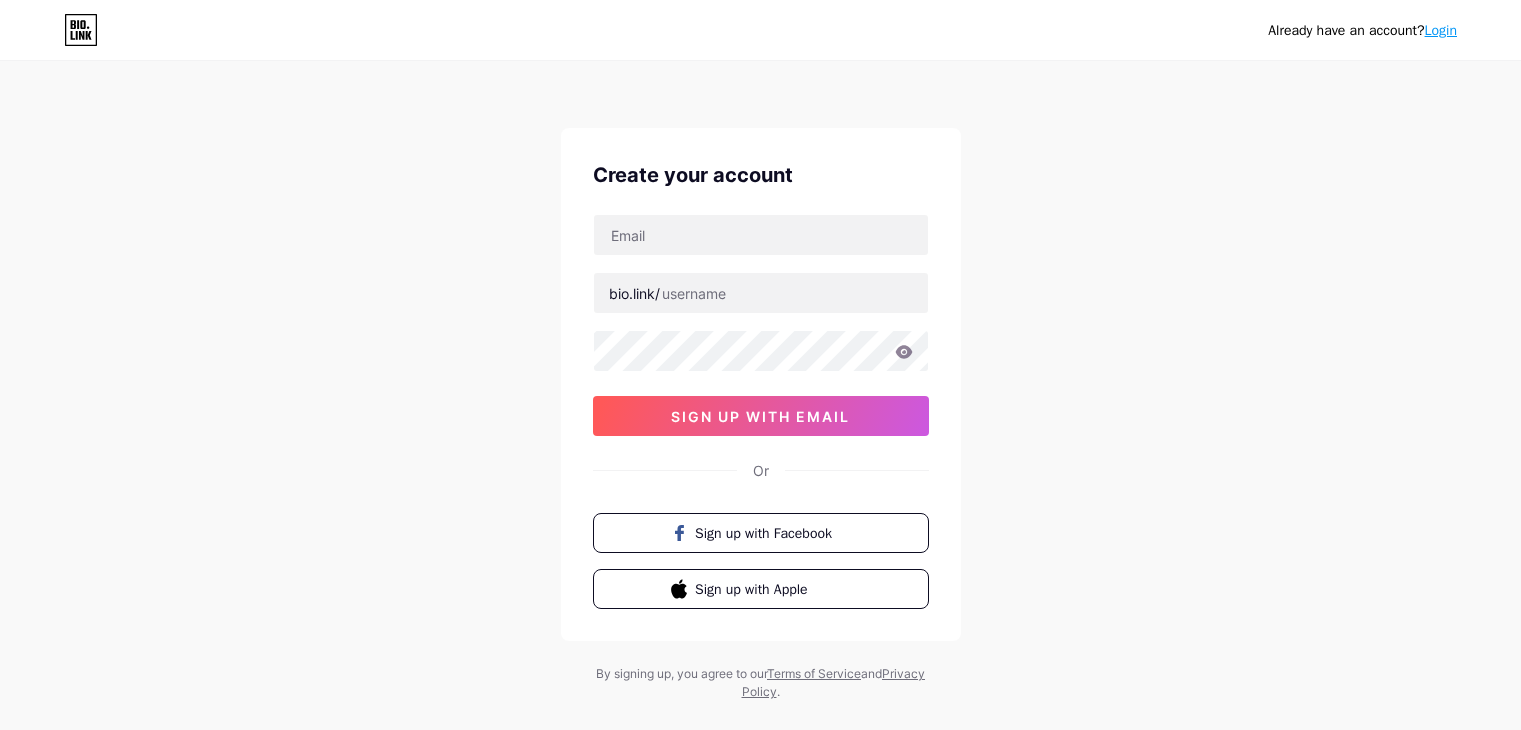scroll, scrollTop: 0, scrollLeft: 0, axis: both 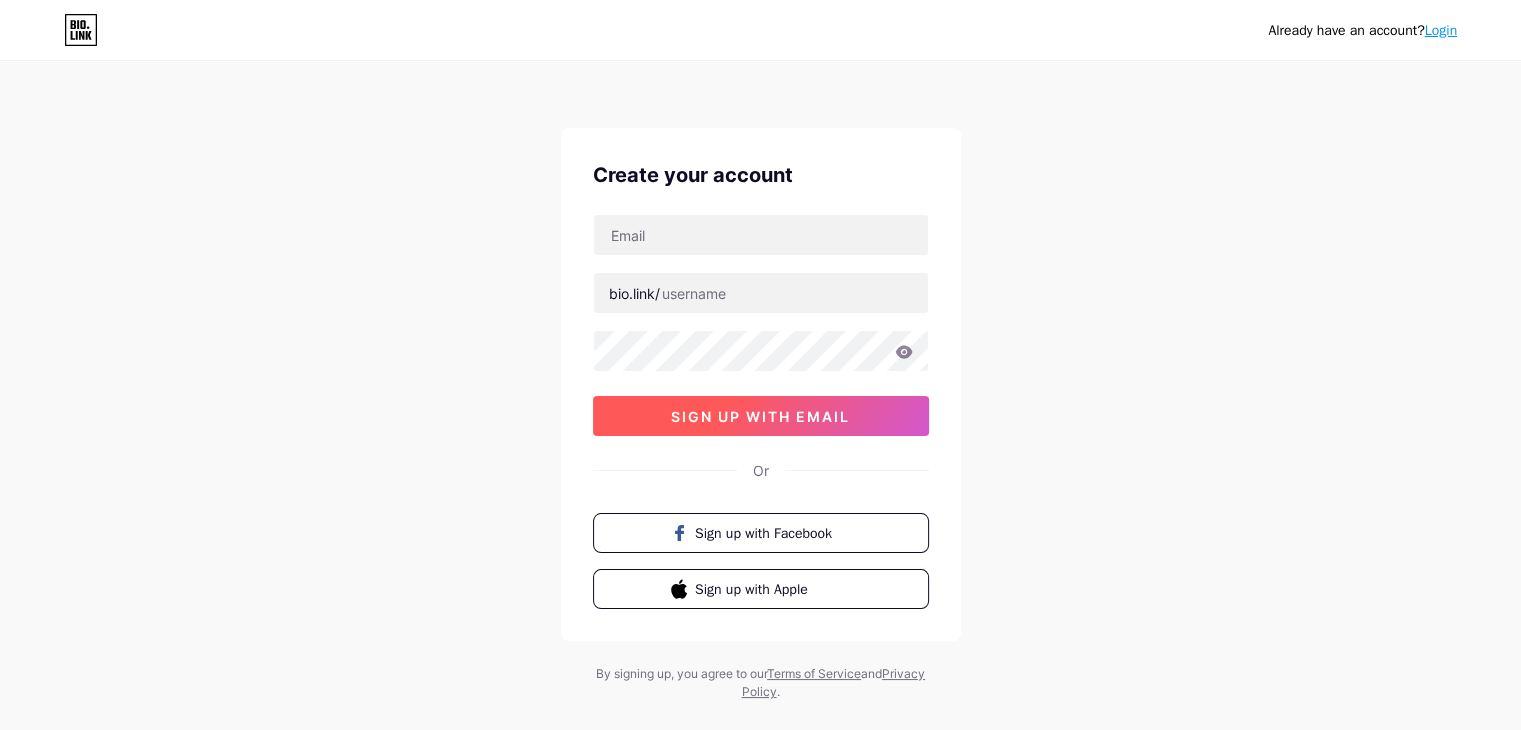 click on "sign up with email" at bounding box center (760, 416) 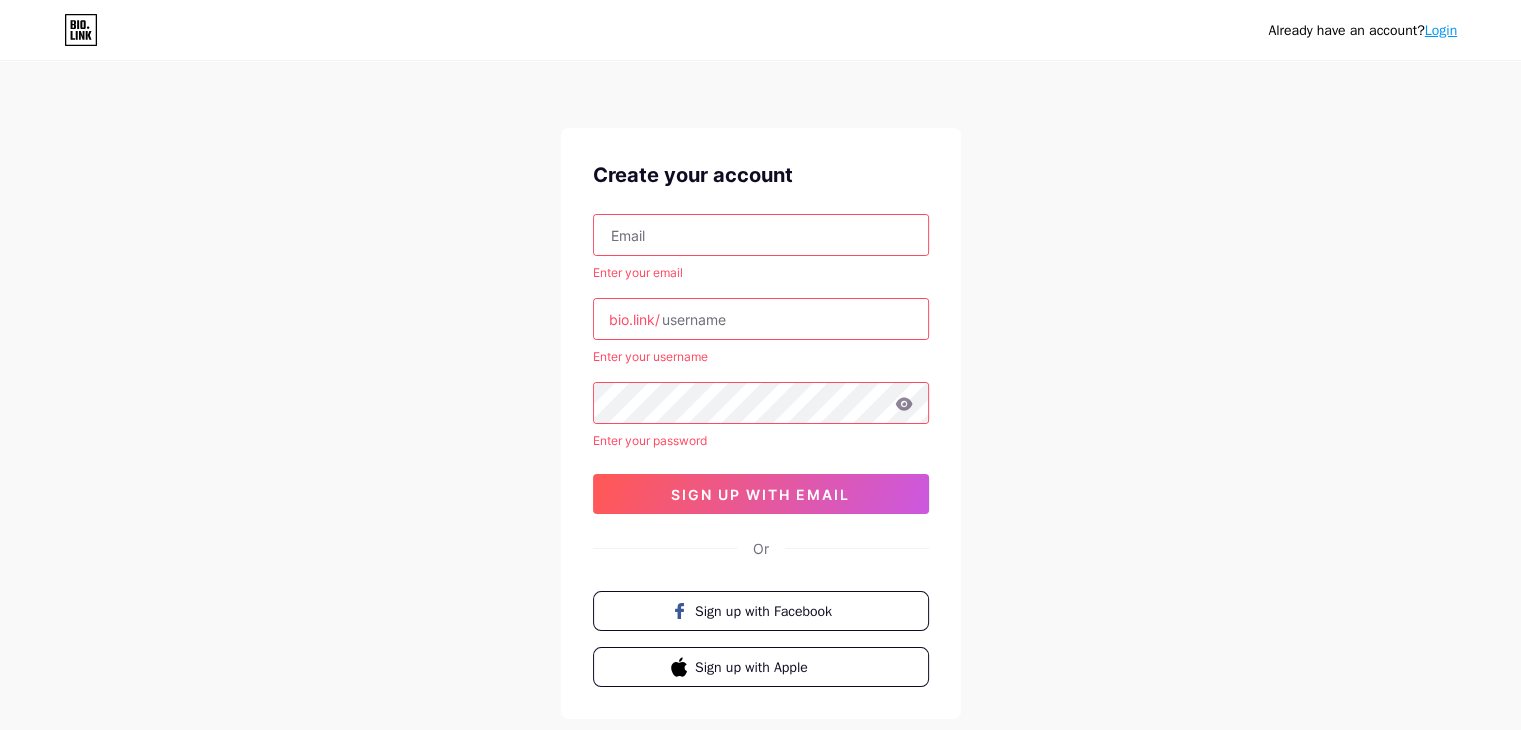 click at bounding box center (761, 235) 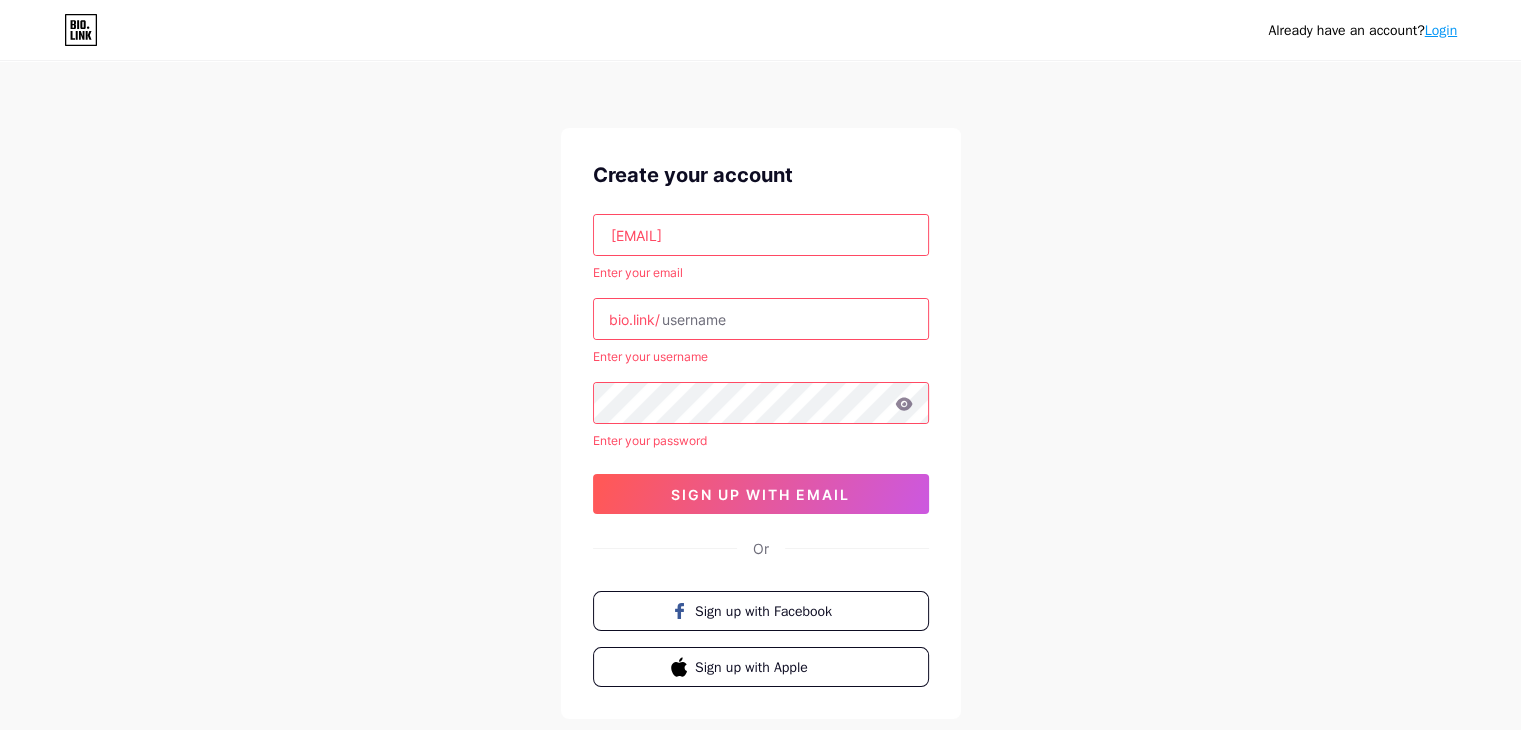 click at bounding box center [761, 319] 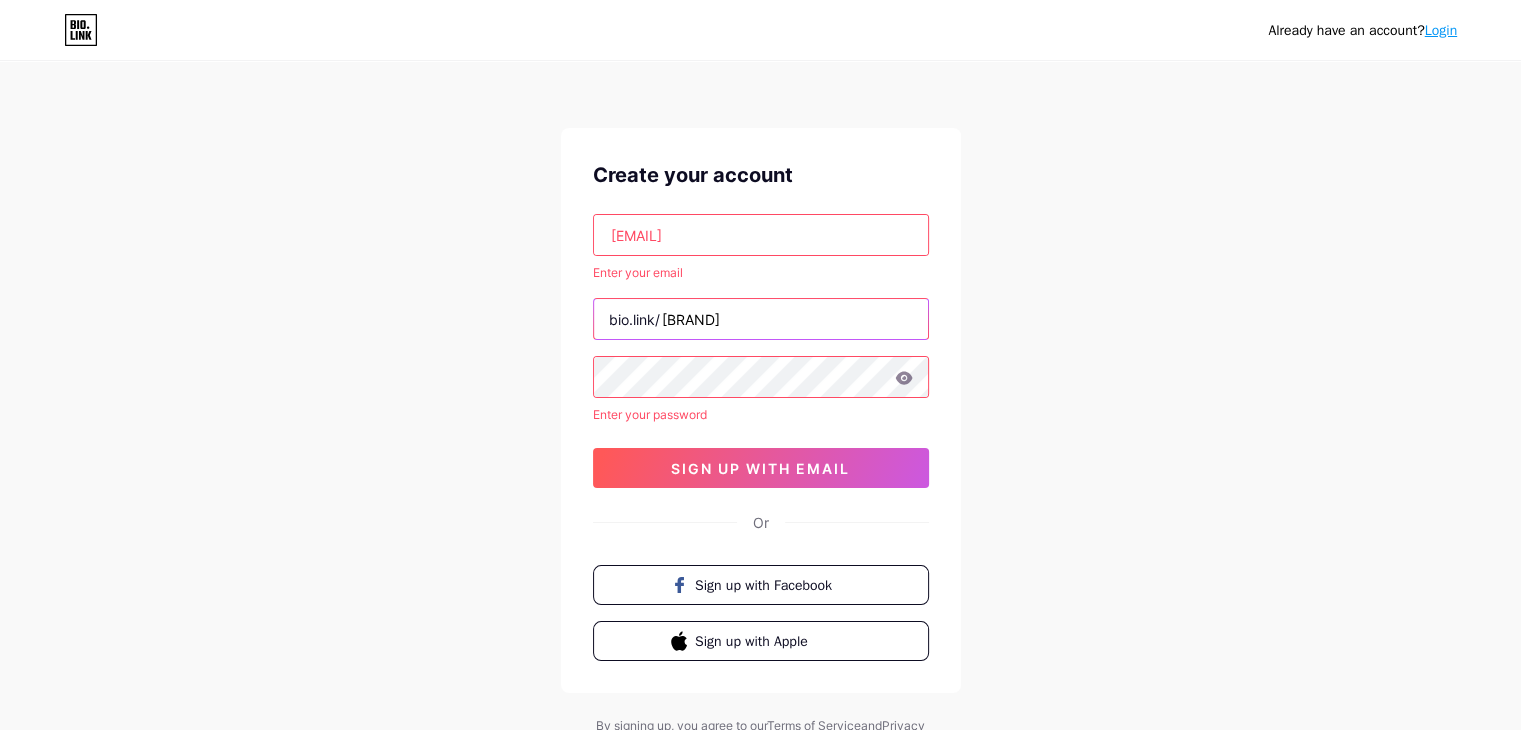 type on "[BRAND]" 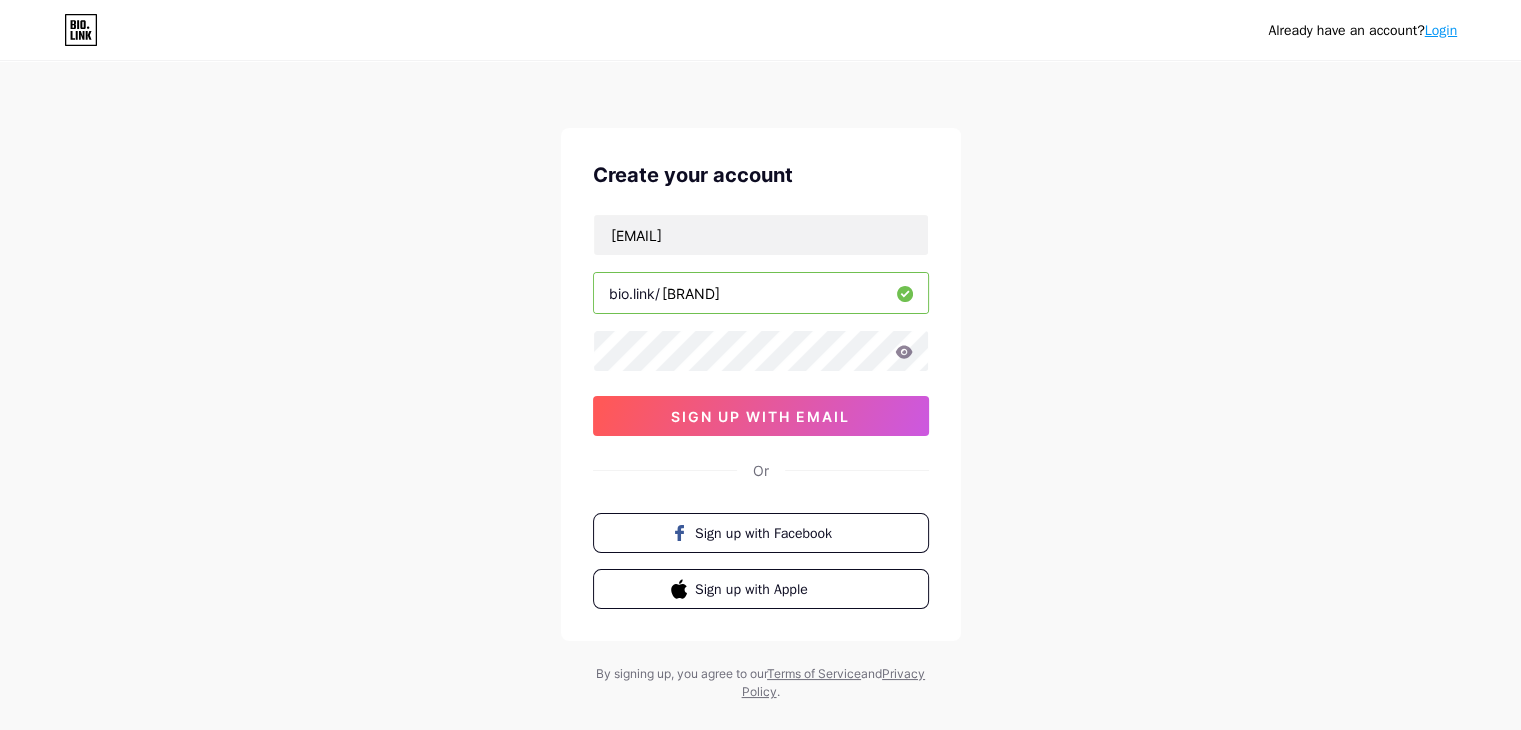 click on "[BRAND]" at bounding box center (761, 293) 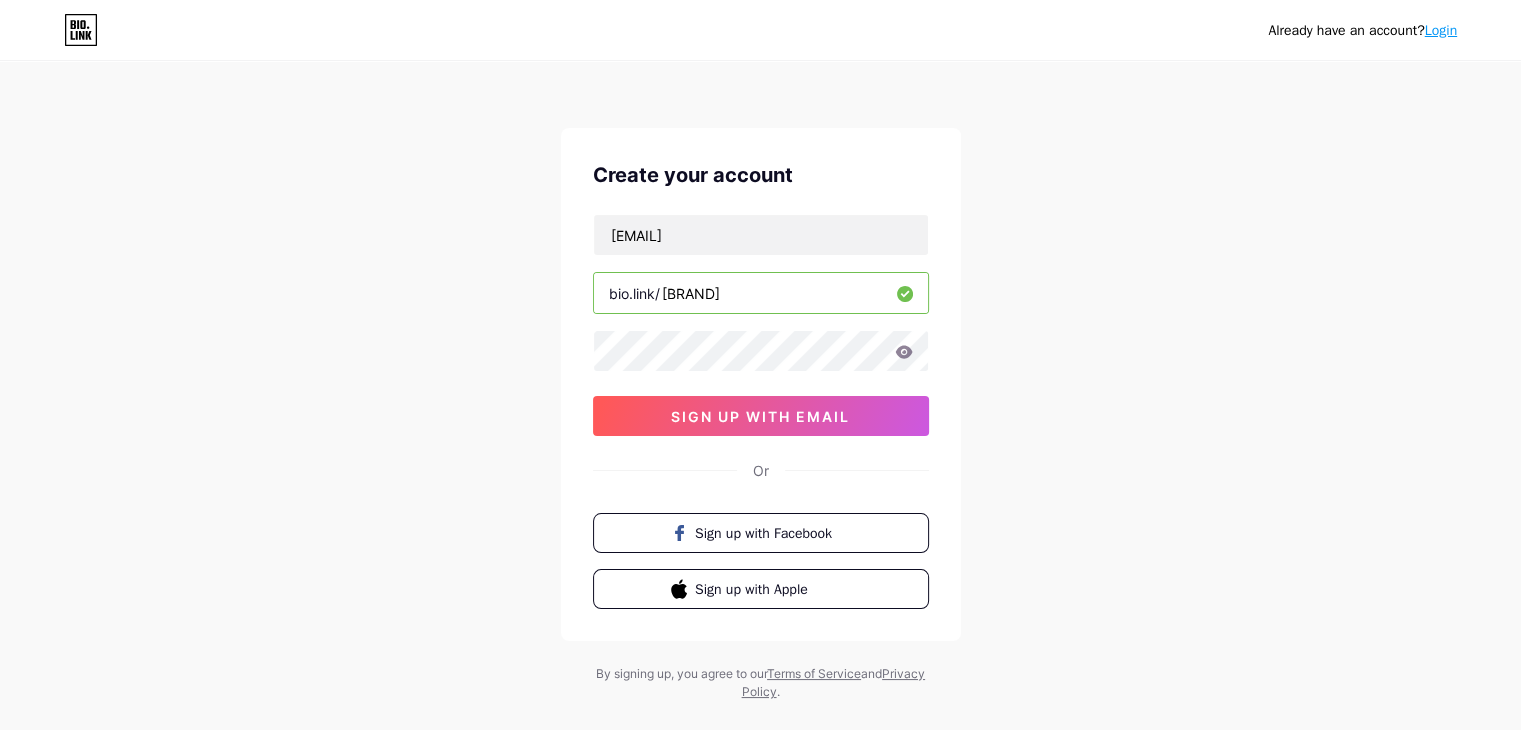 type on "[BRAND]" 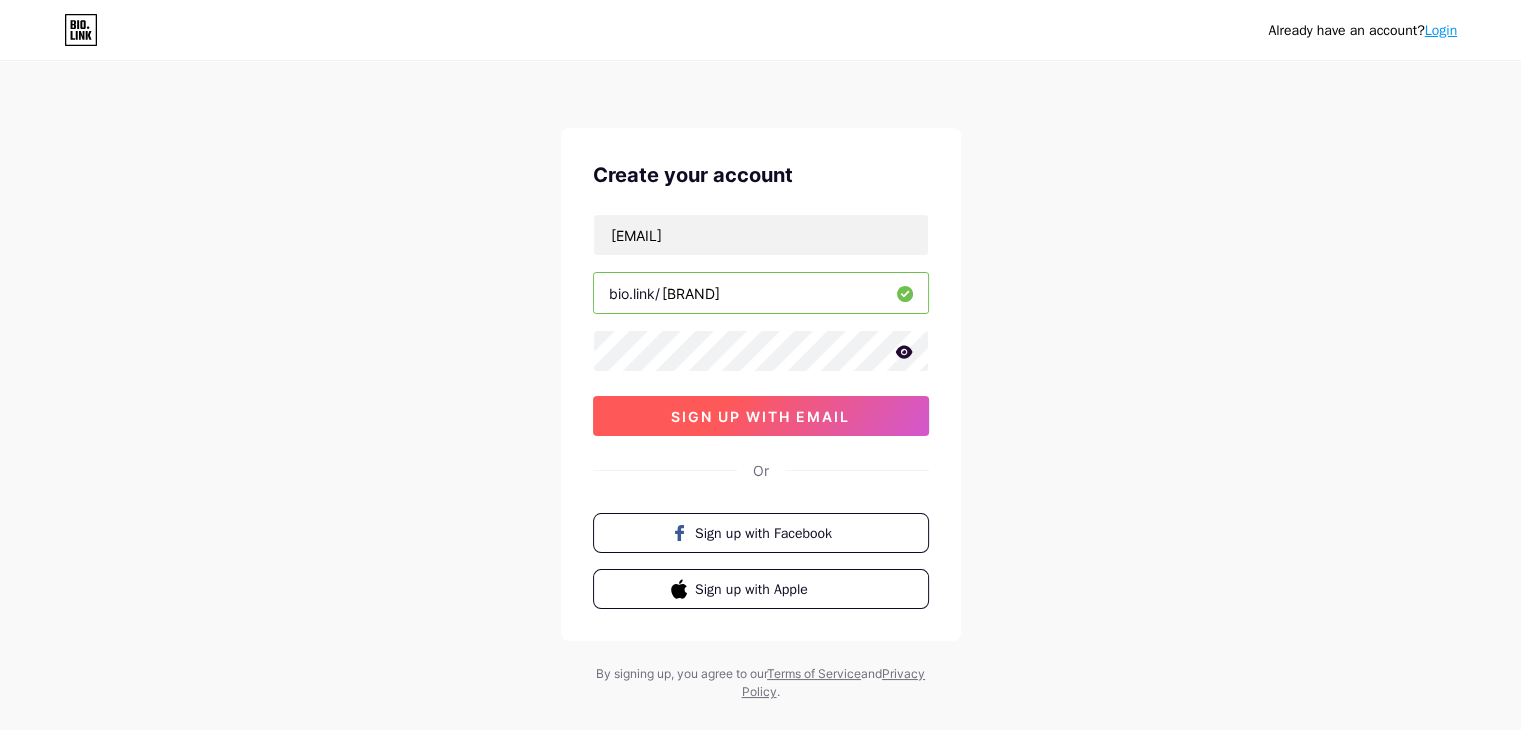 click on "sign up with email" at bounding box center (760, 416) 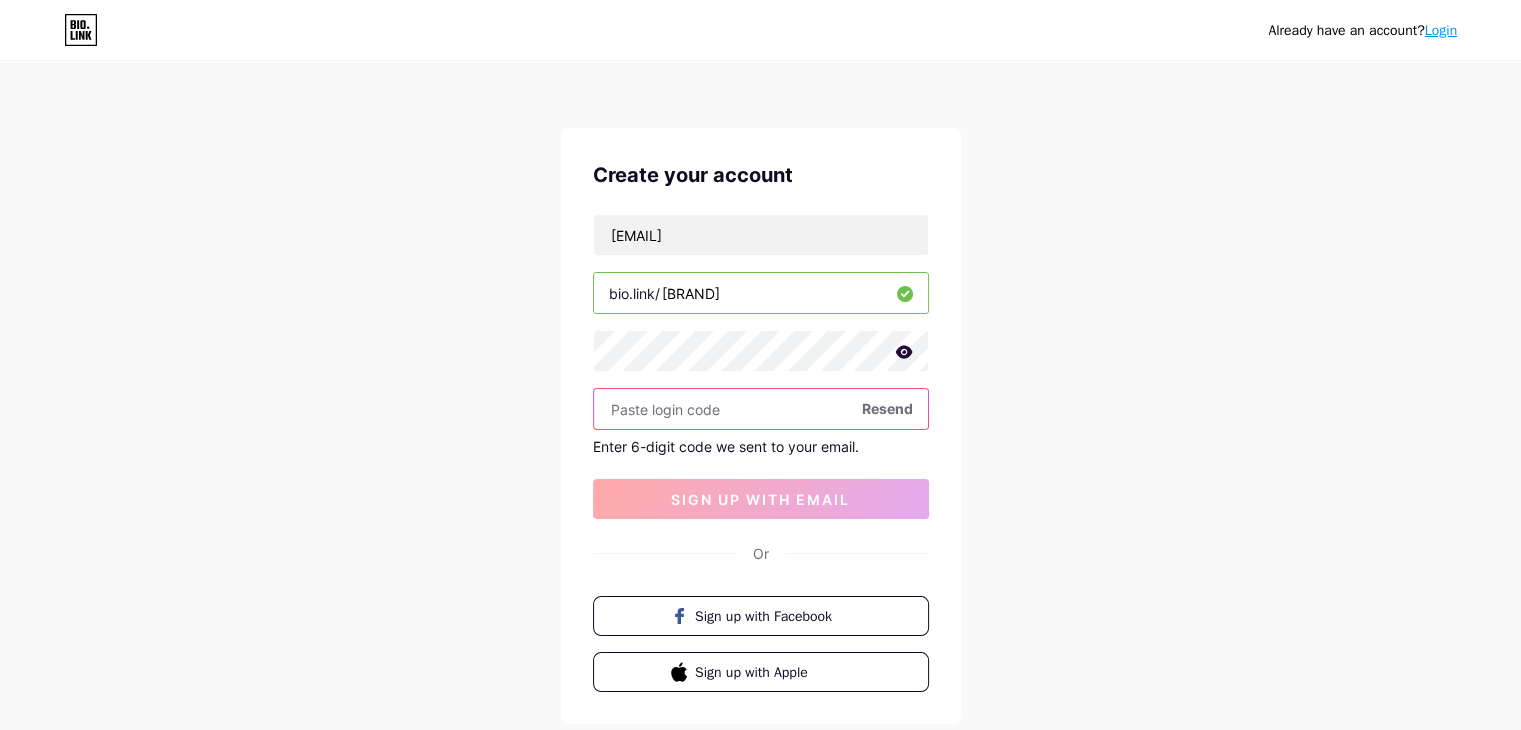 click at bounding box center (761, 409) 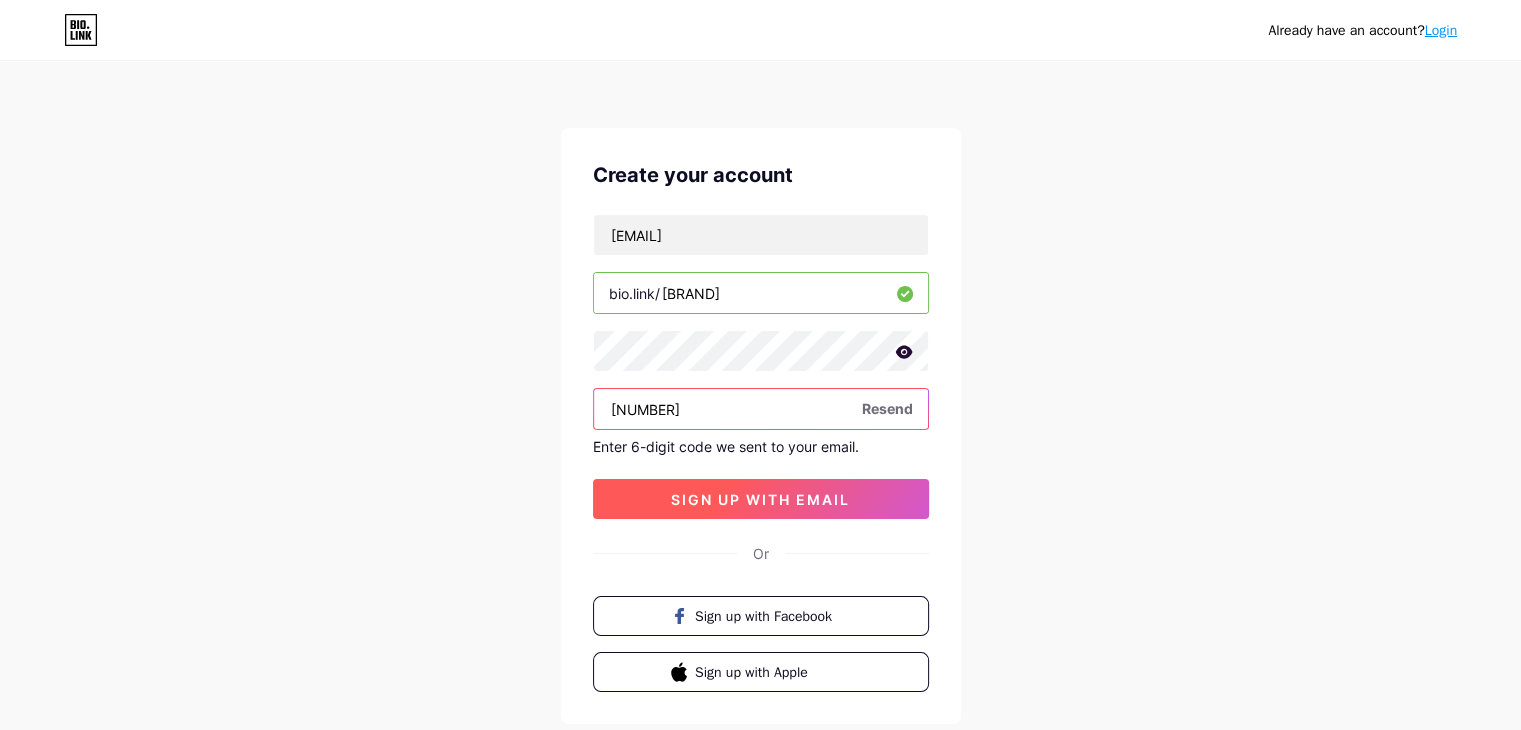 type on "[NUMBER]" 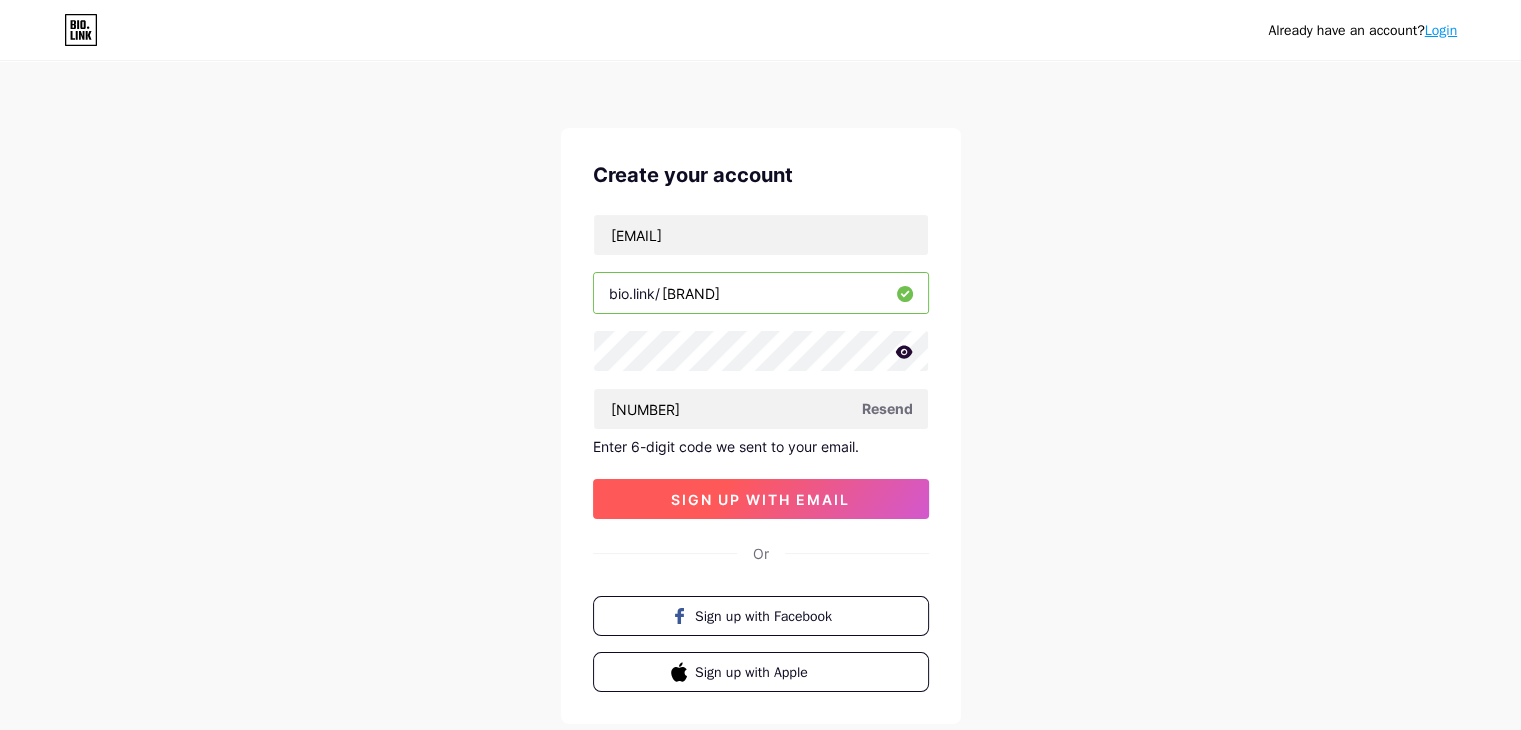 click on "sign up with email" at bounding box center [760, 499] 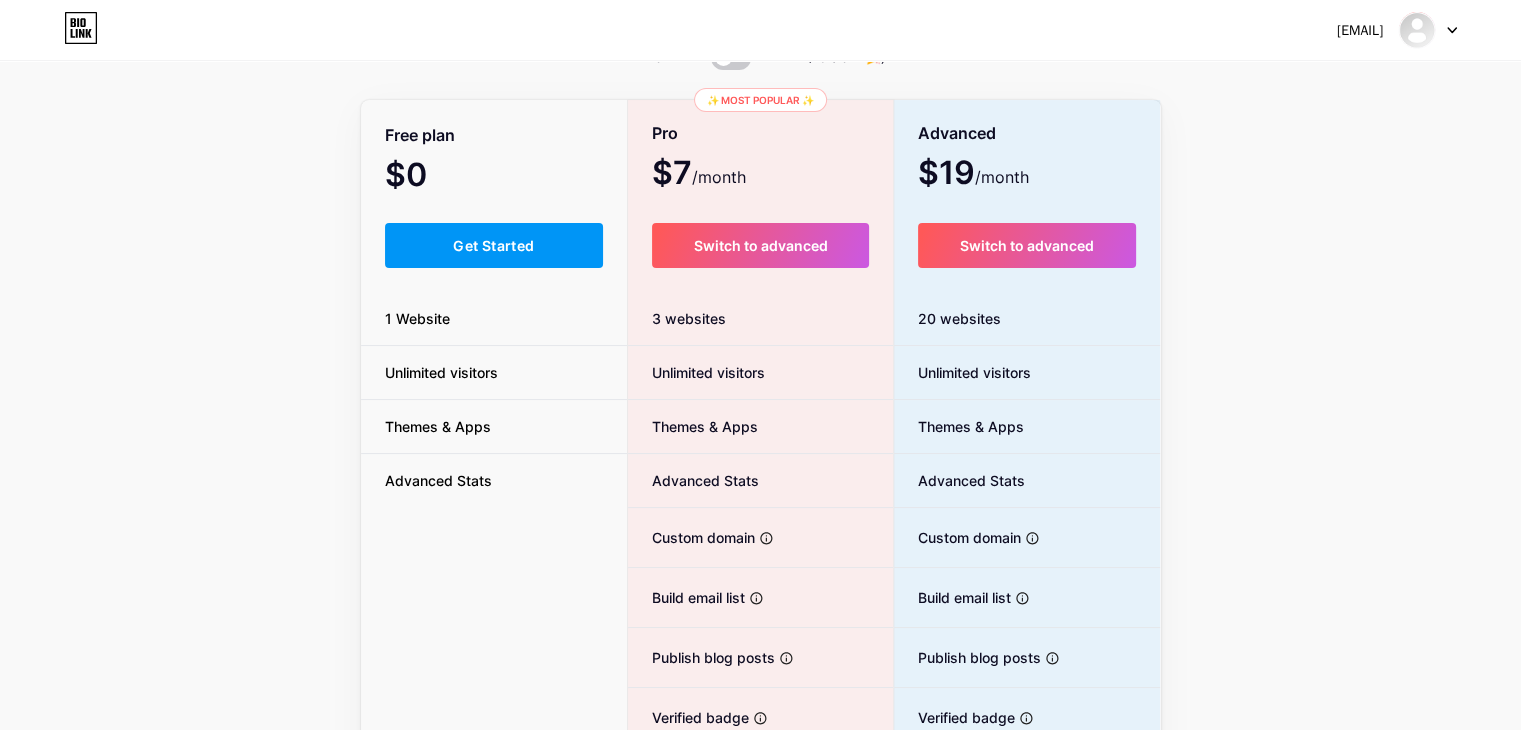 scroll, scrollTop: 96, scrollLeft: 0, axis: vertical 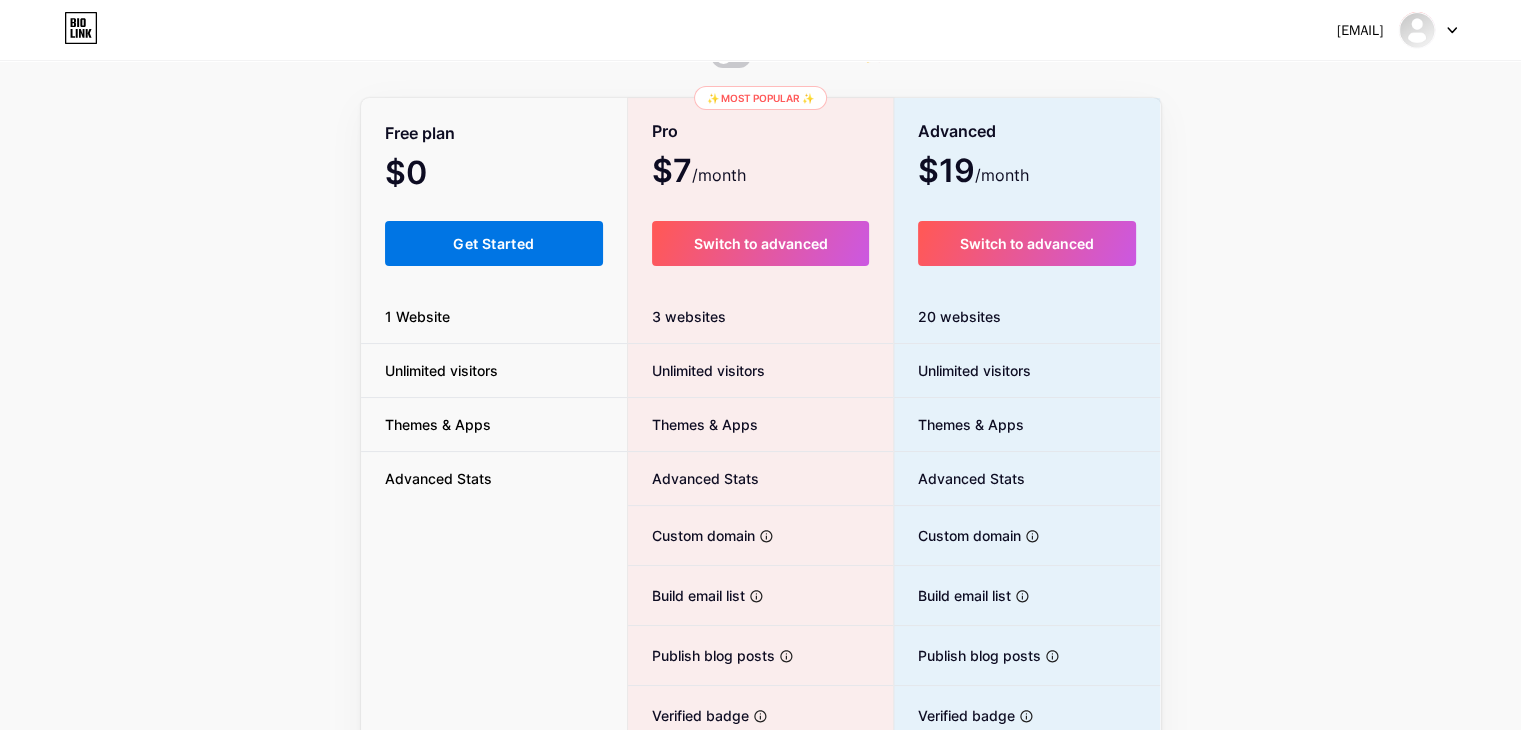 click on "Get Started" at bounding box center [494, 243] 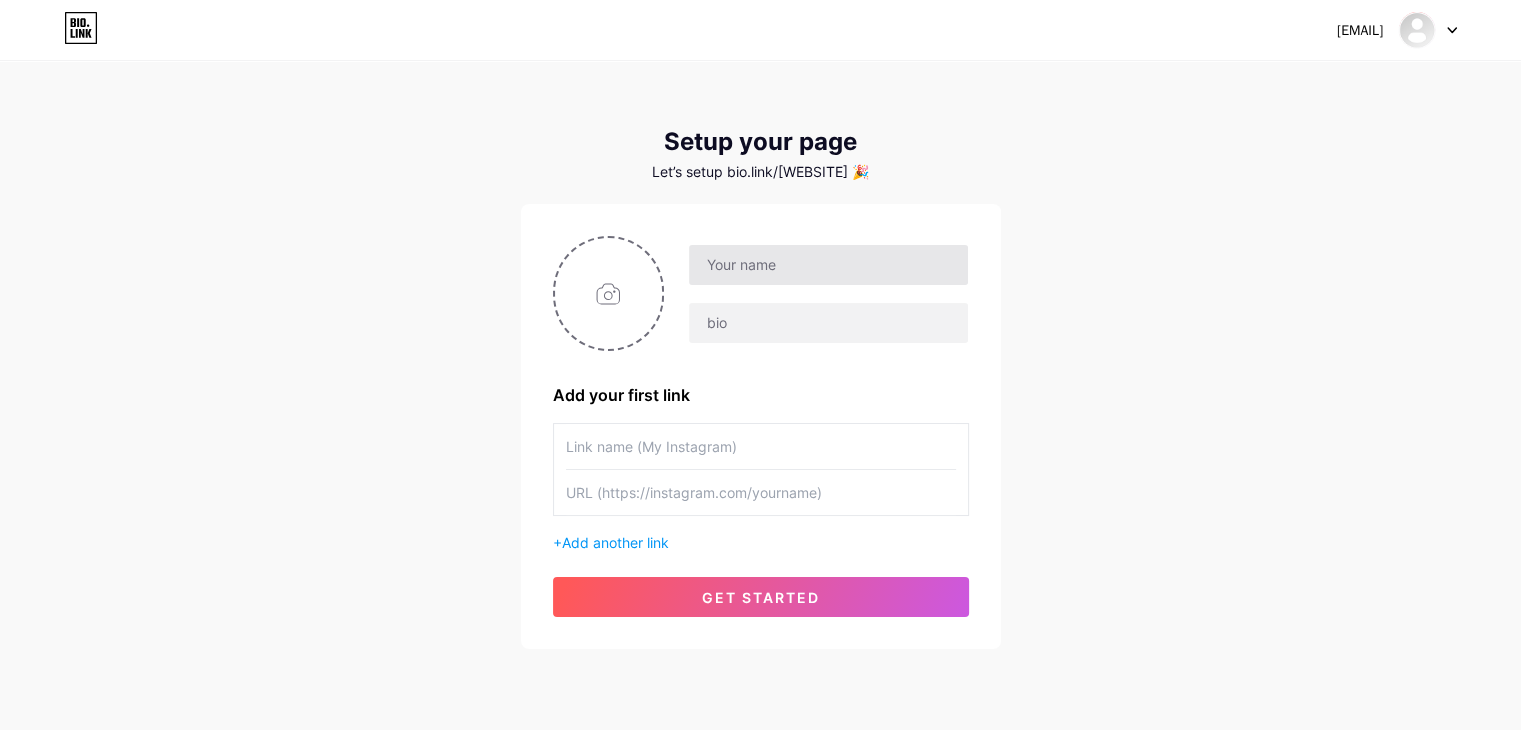 scroll, scrollTop: 63, scrollLeft: 0, axis: vertical 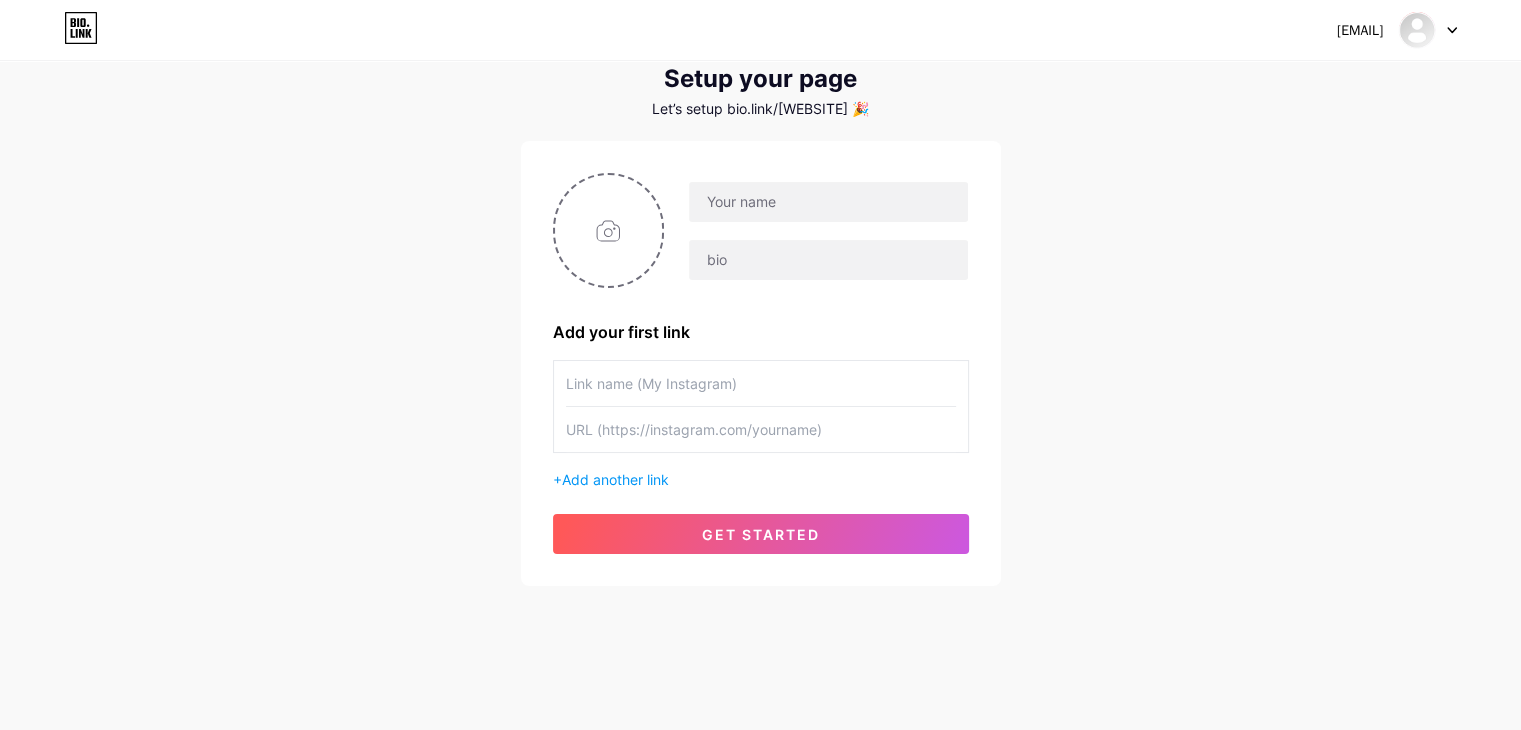 click at bounding box center [761, 383] 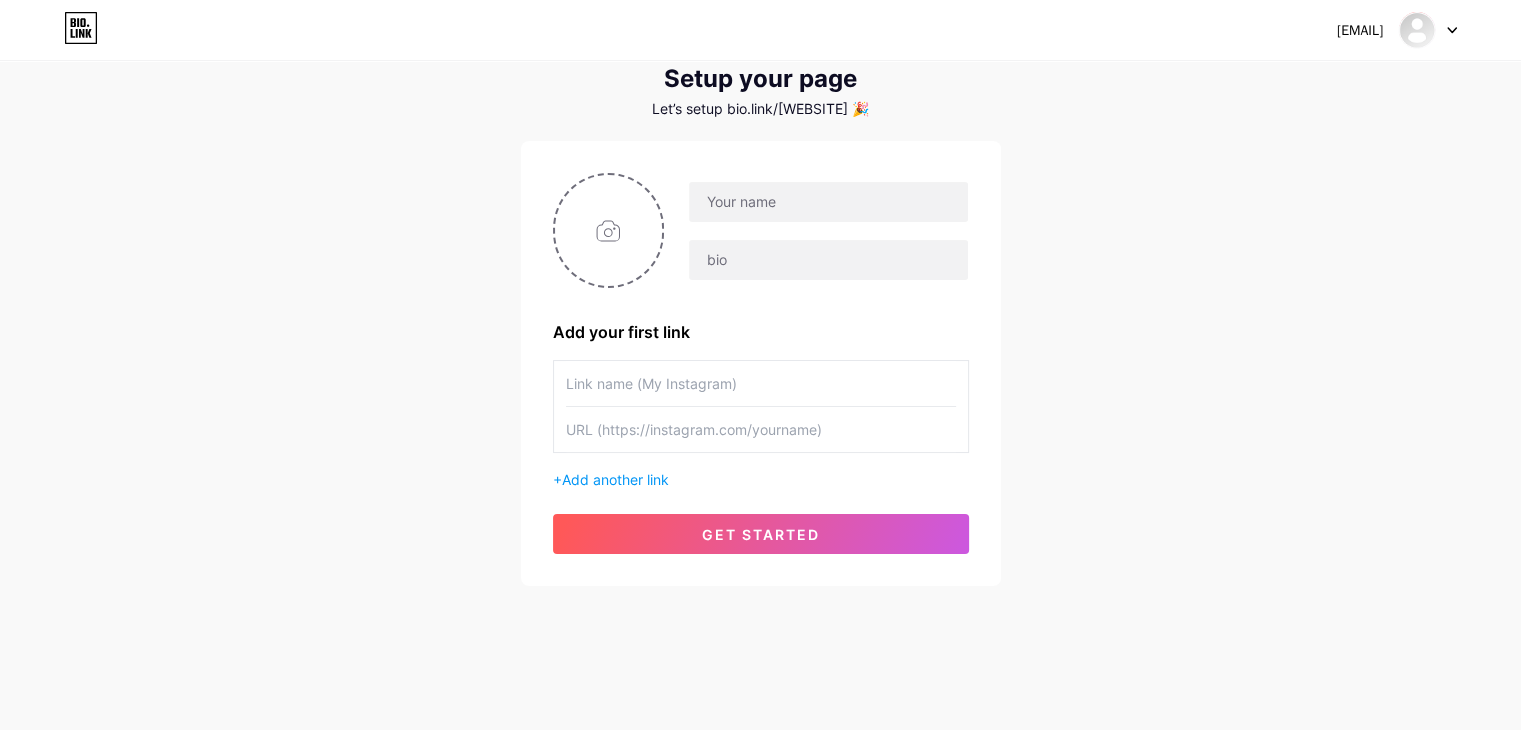 click at bounding box center (761, 429) 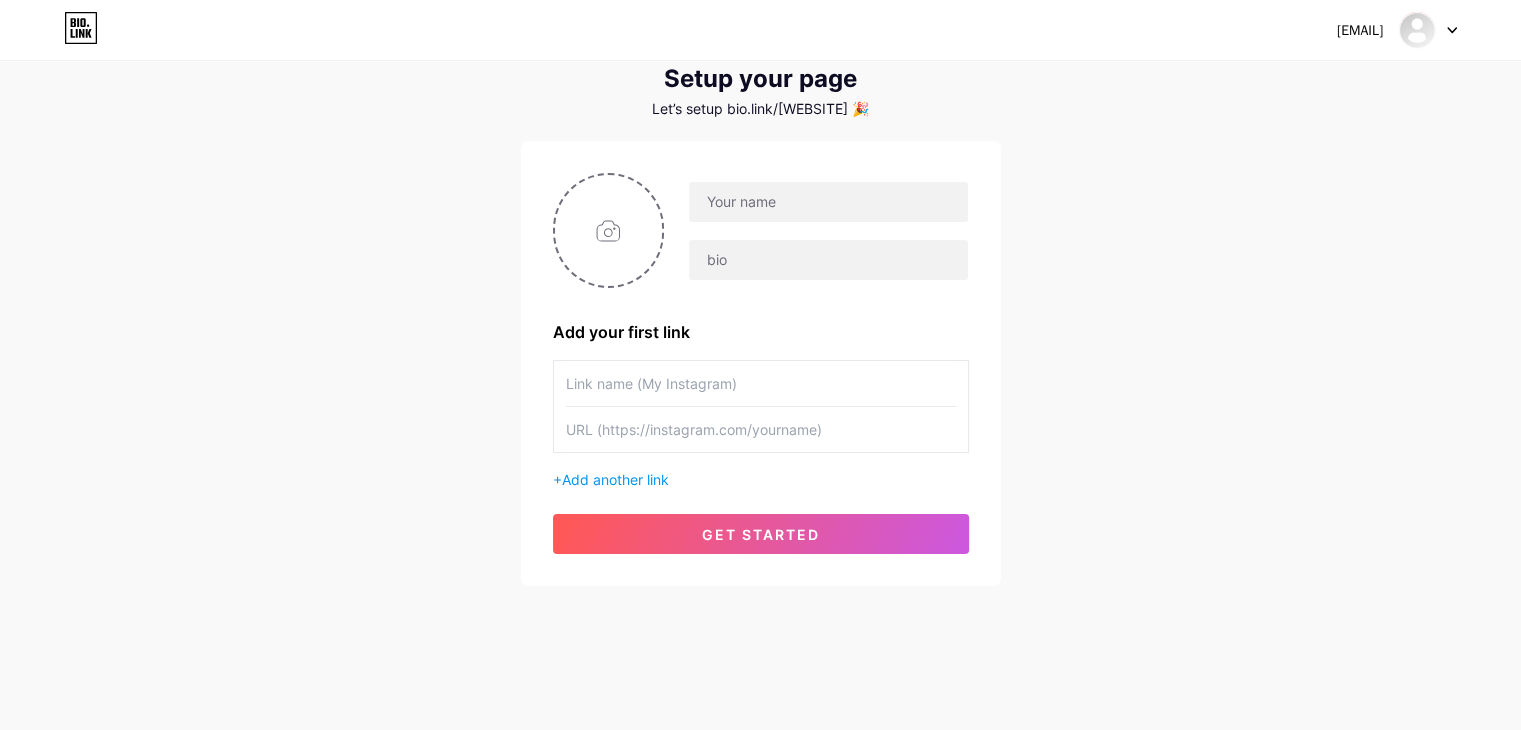 click at bounding box center [761, 383] 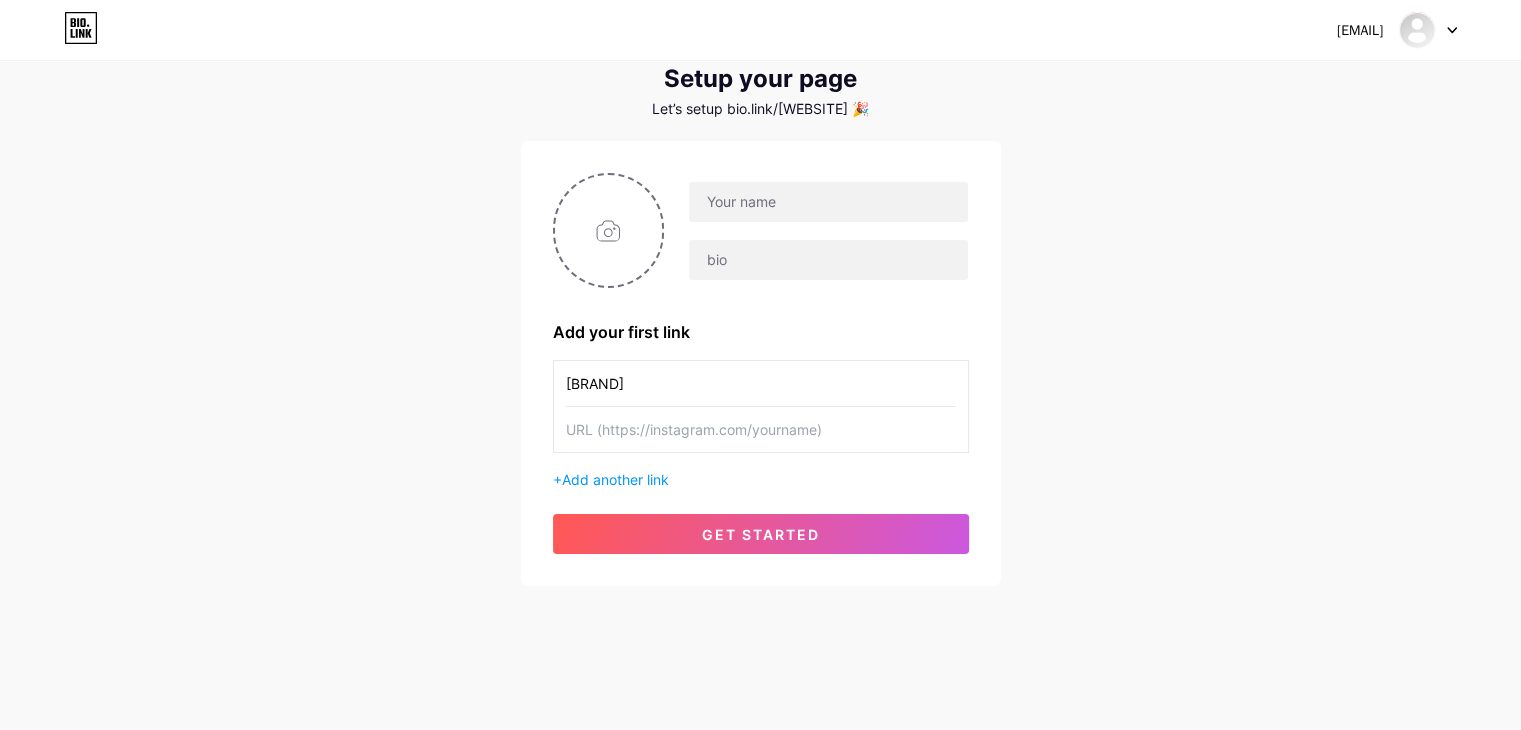 type on "P" 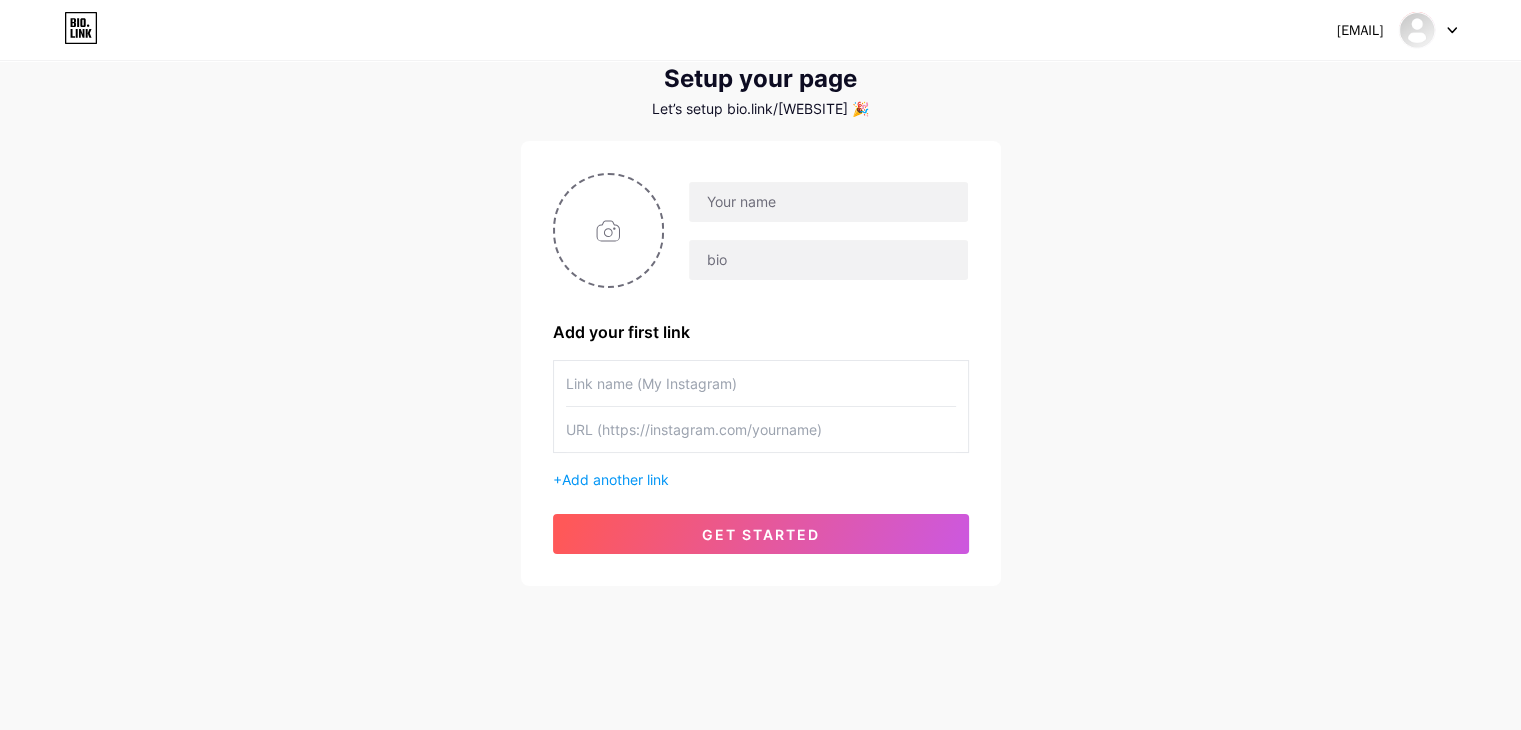 click at bounding box center [761, 383] 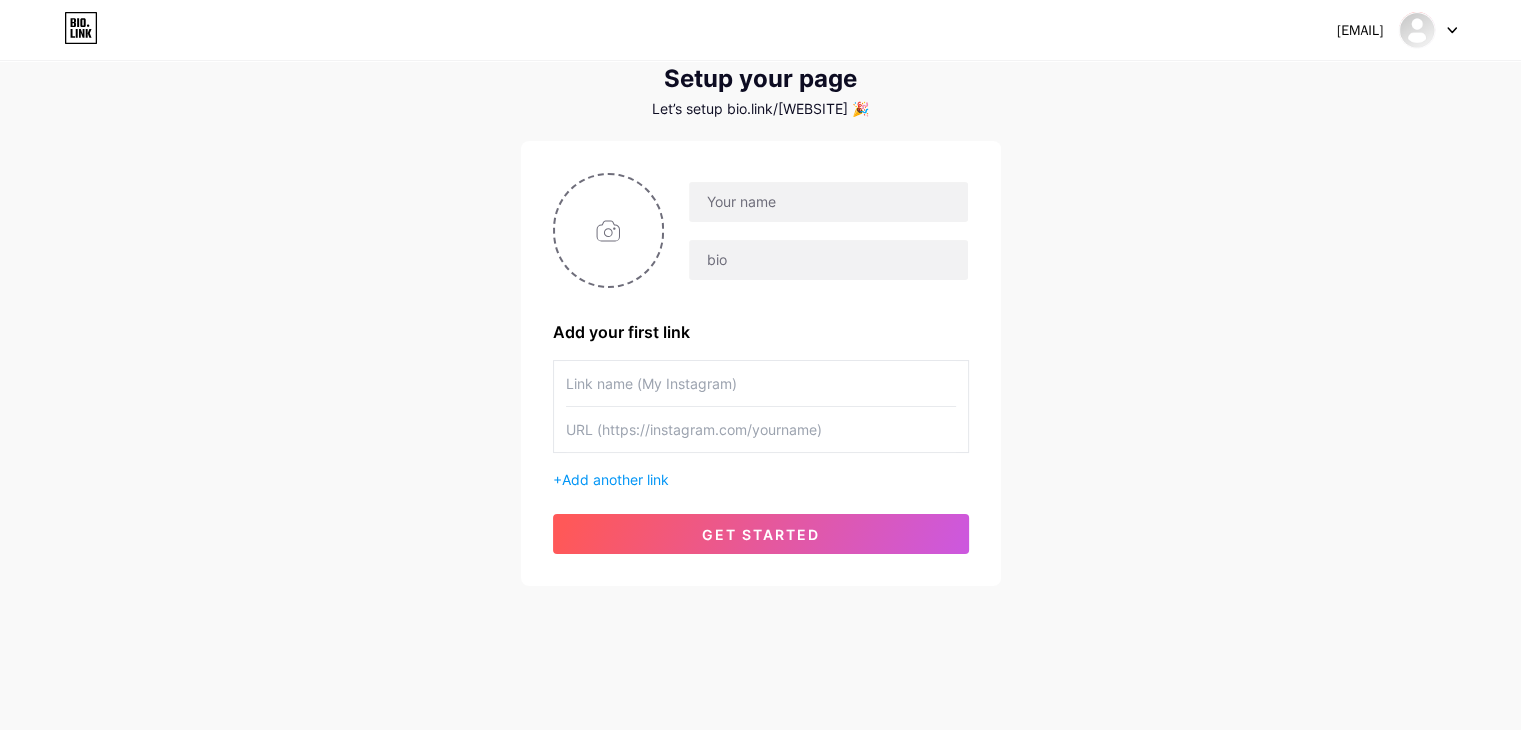 click at bounding box center (761, 383) 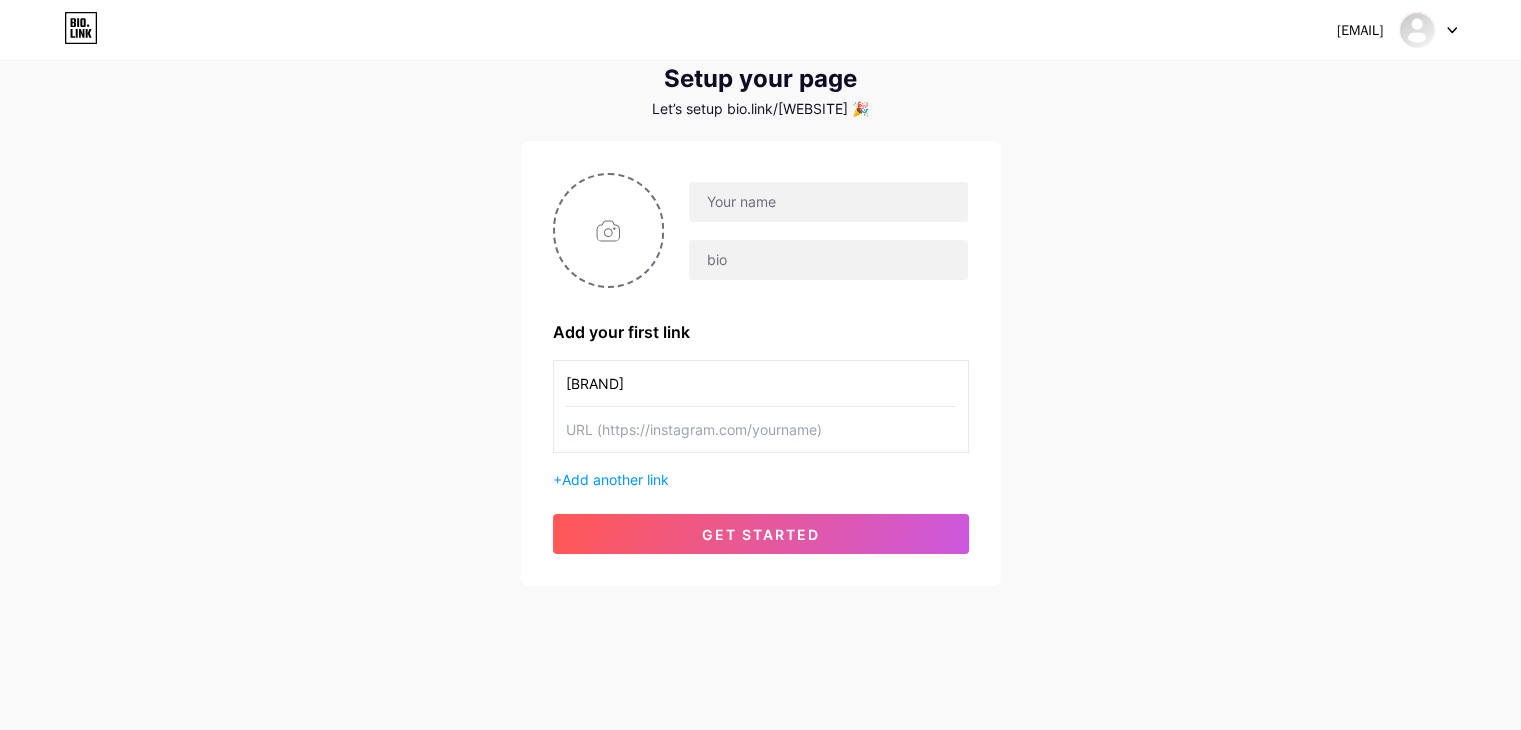 type on "[BRAND]" 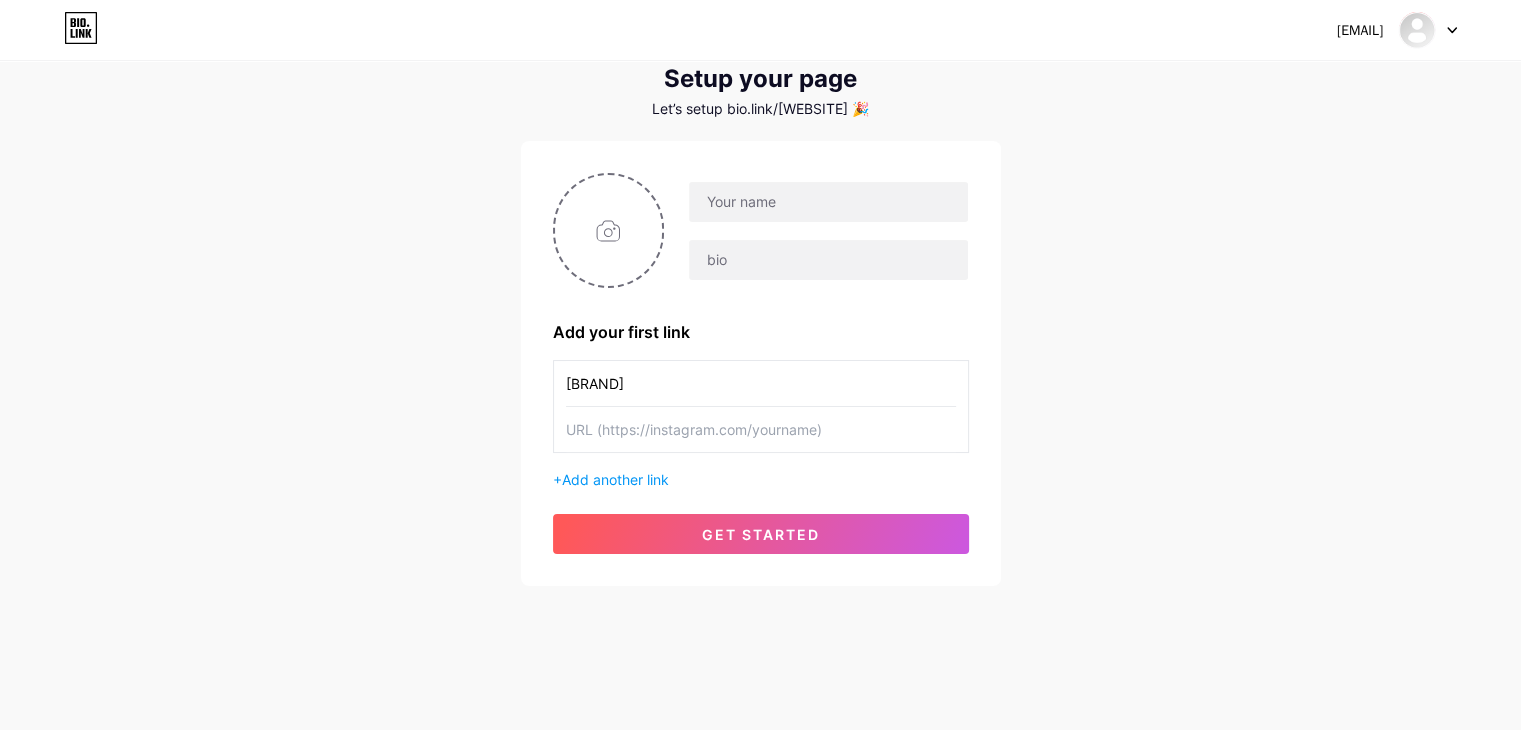 click at bounding box center (761, 429) 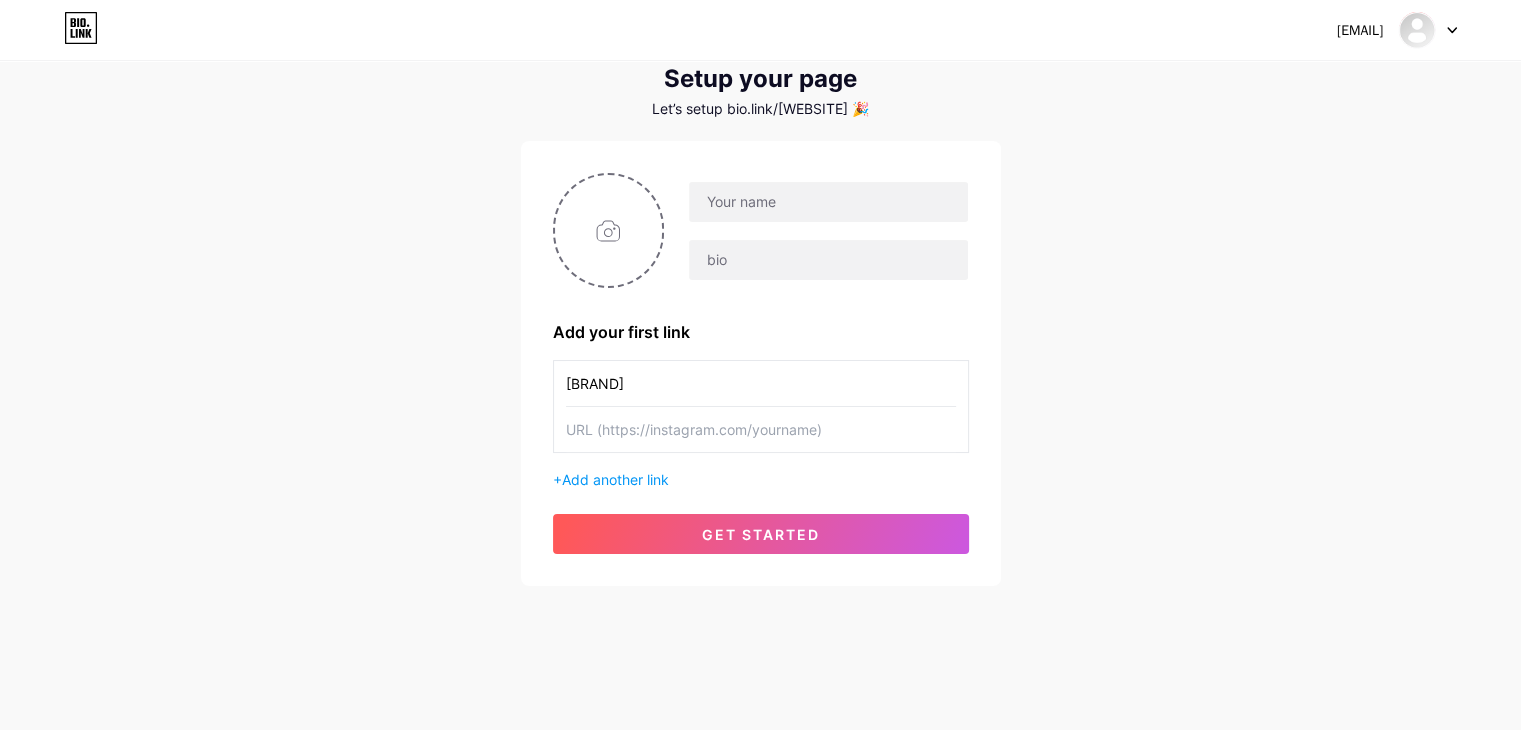 paste on "https://www.instagram.com/[WEBSITE]/" 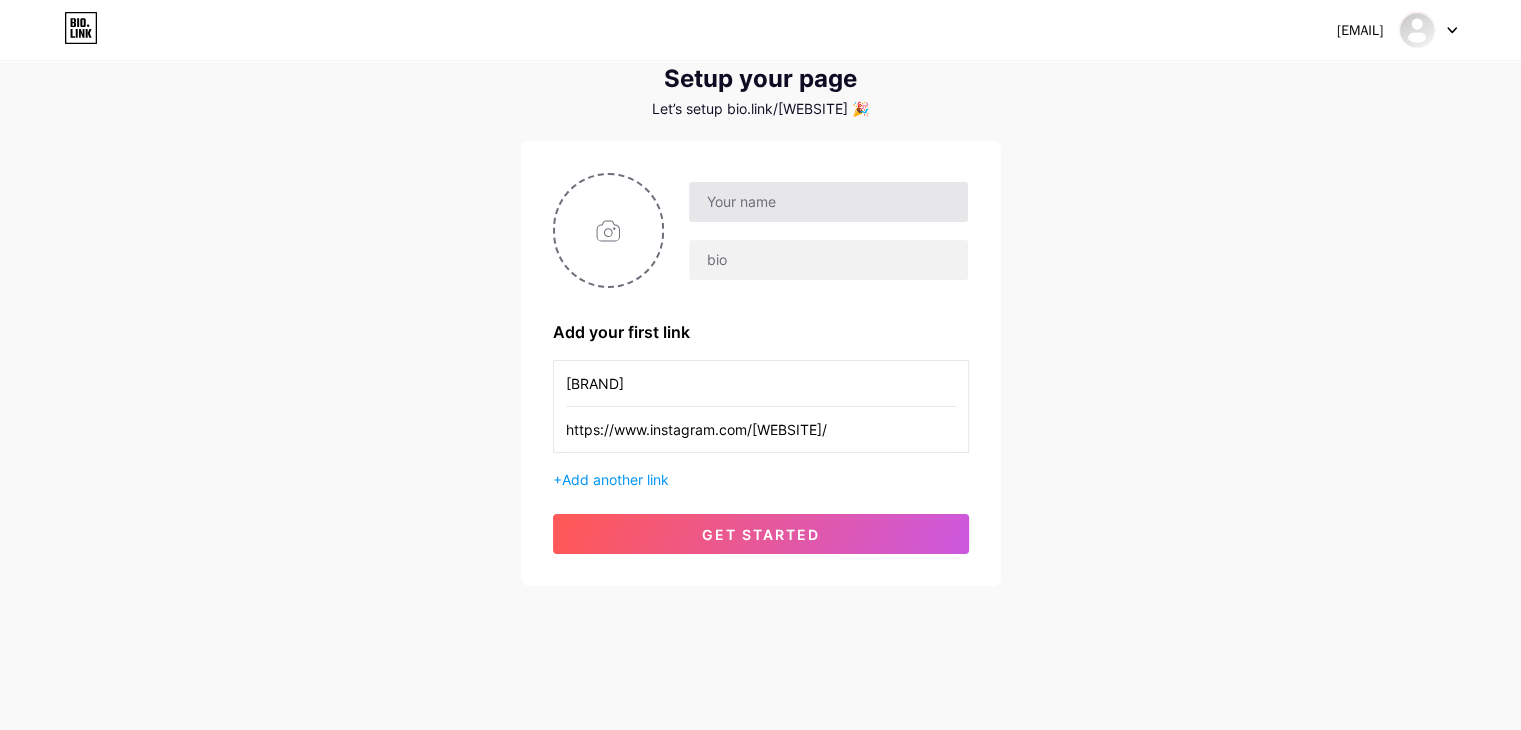 type on "https://www.instagram.com/[WEBSITE]/" 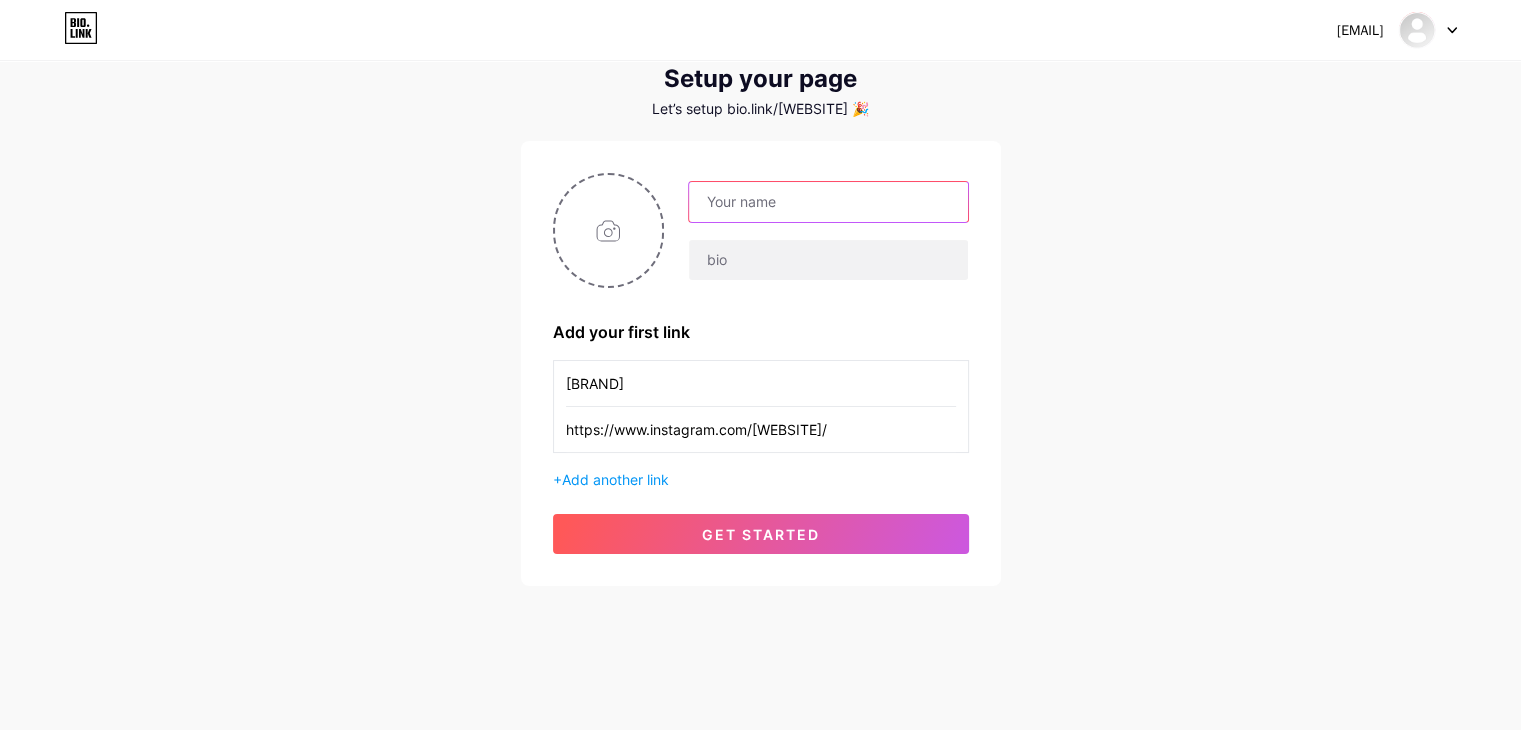click at bounding box center [828, 202] 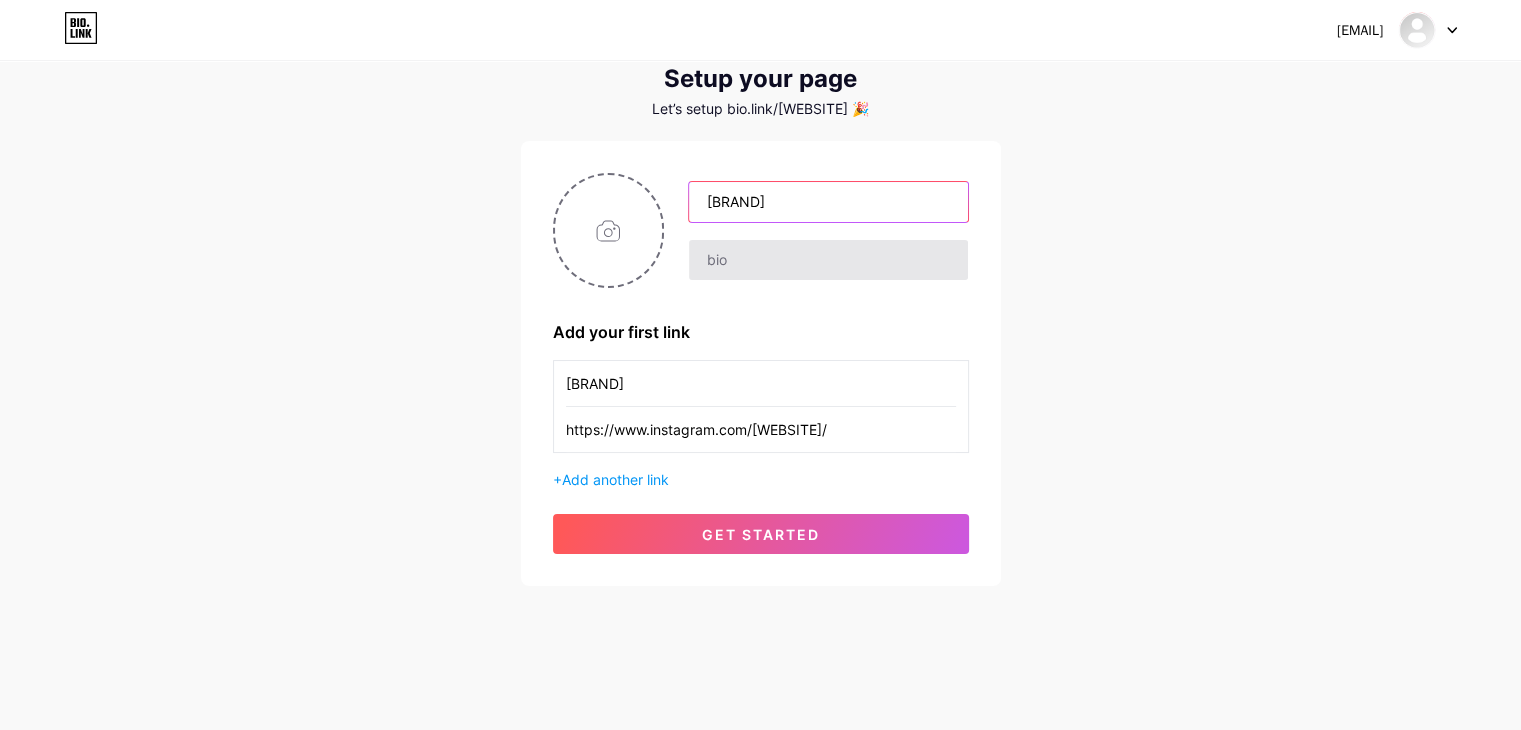type on "[BRAND]" 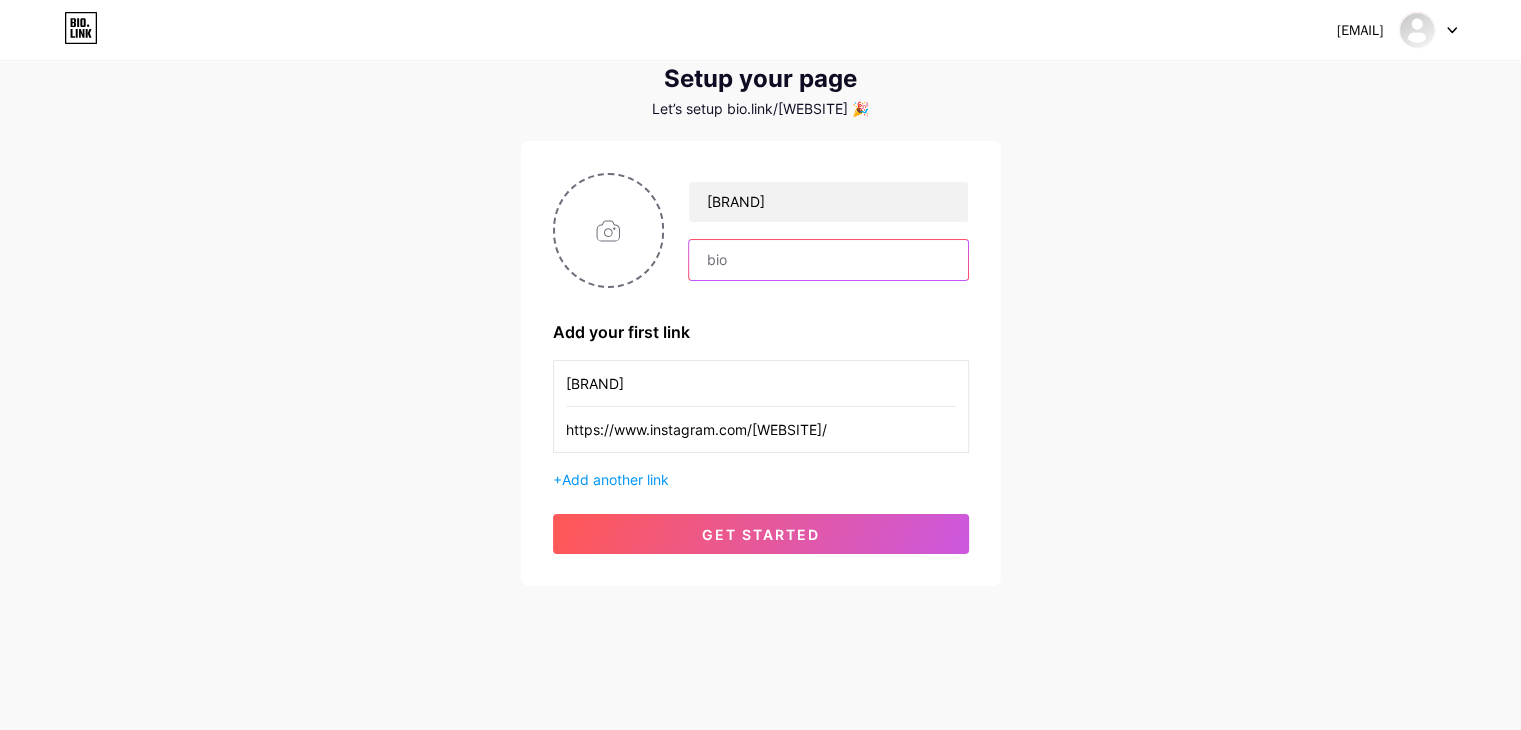 click at bounding box center [828, 260] 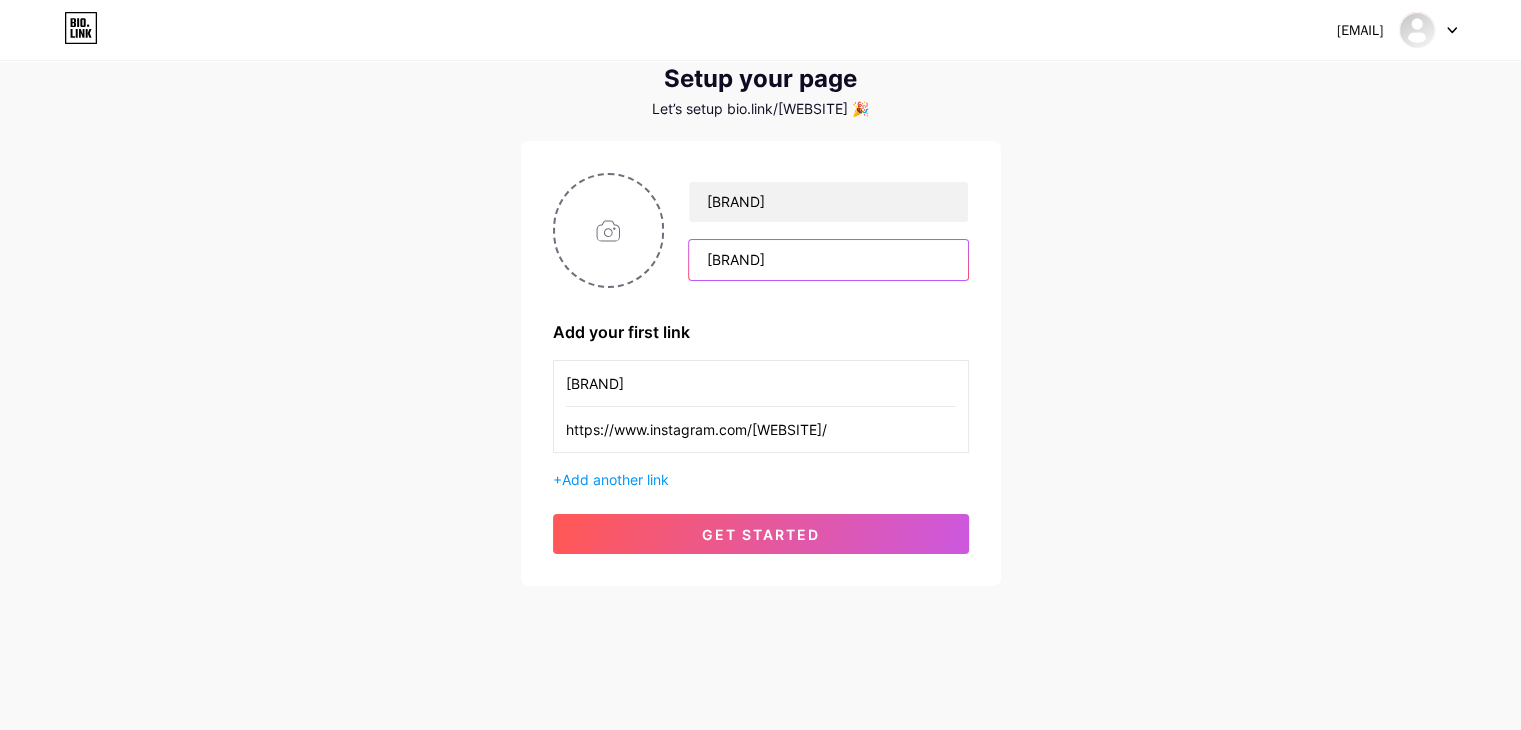 click on "[BRAND]" at bounding box center (828, 260) 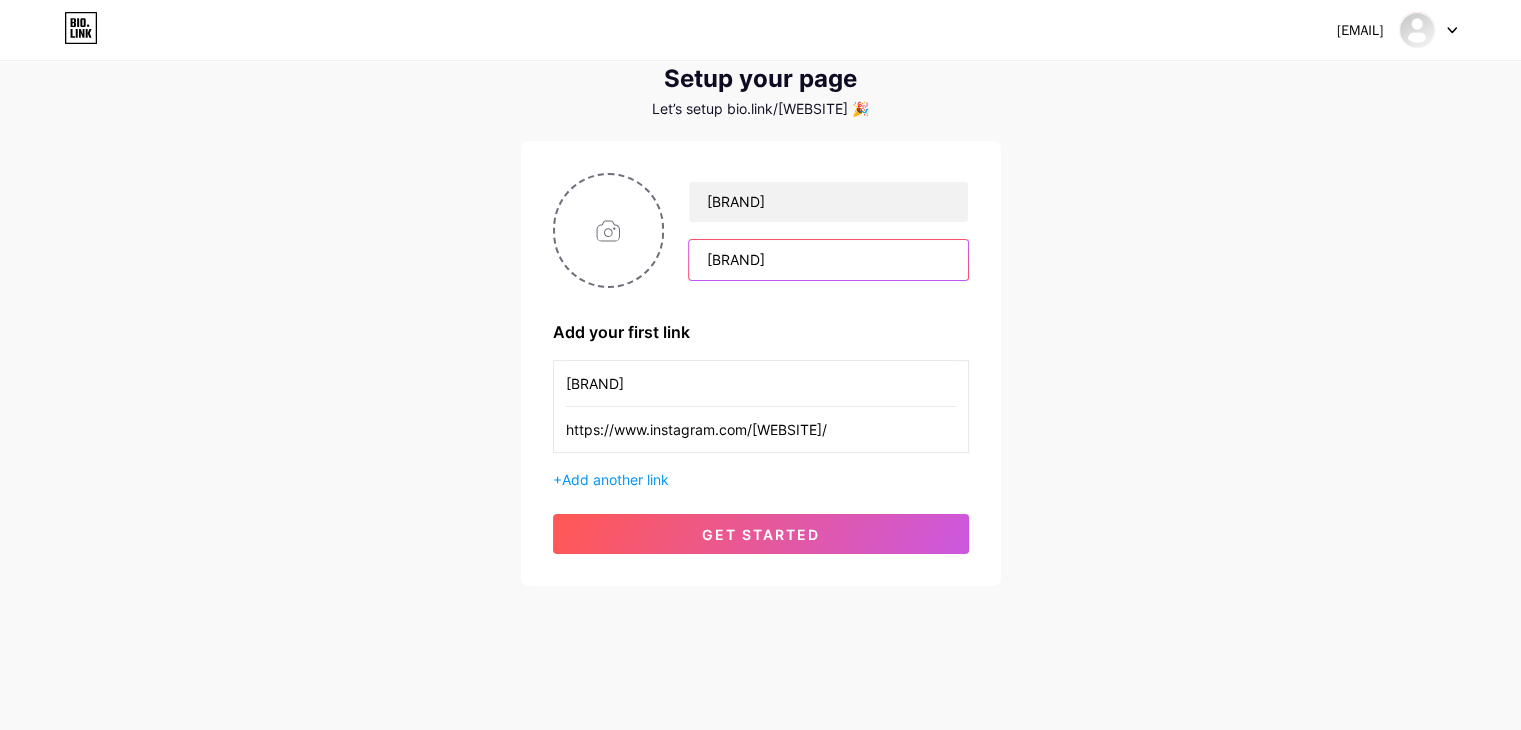 click on "[BRAND]" at bounding box center [828, 260] 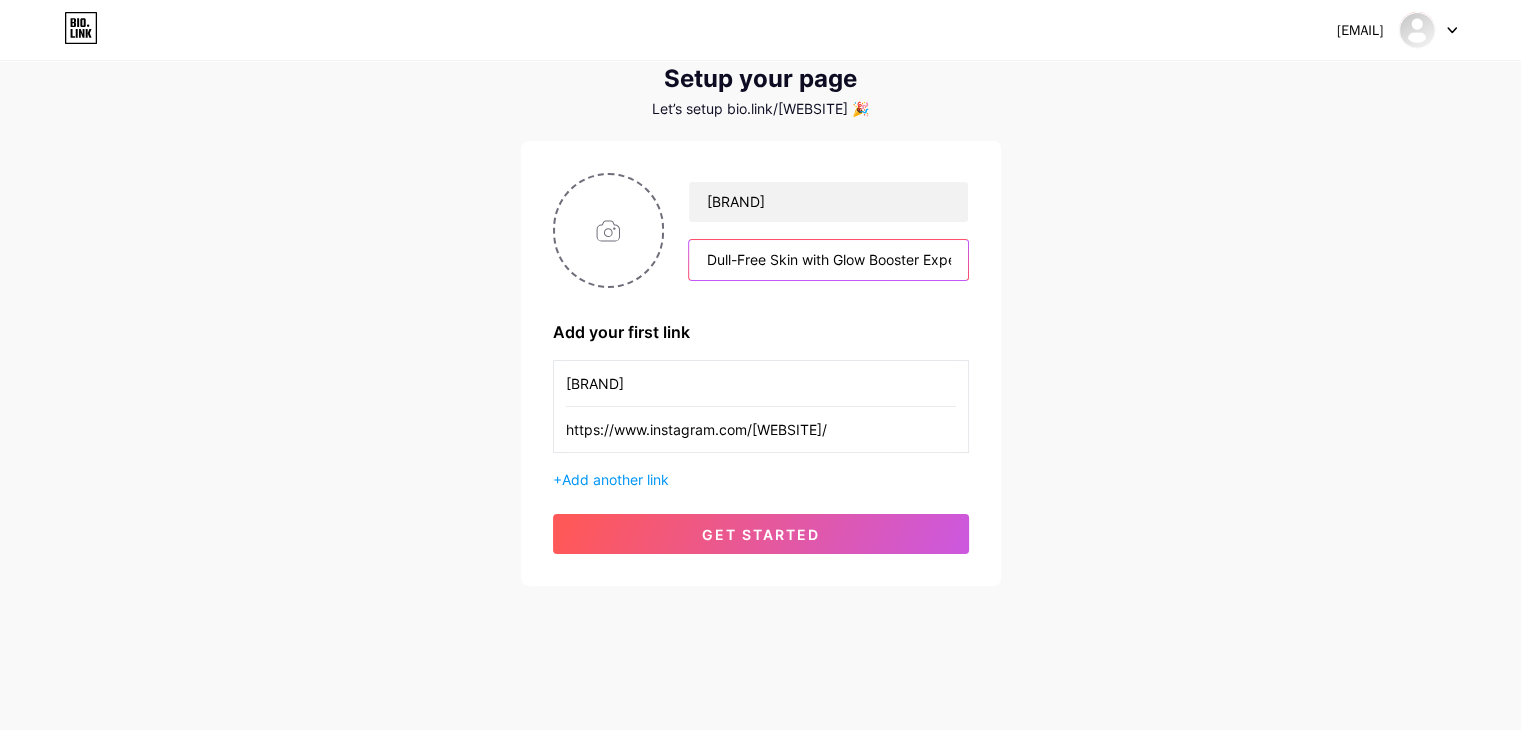 click on "Dull-Free Skin with Glow Booster Experts Certified Doctors | Trusted Clinic 📍 [CITY], [STATE] 🕘 Open Daily 09.00–21.00 Book your glo" at bounding box center [828, 260] 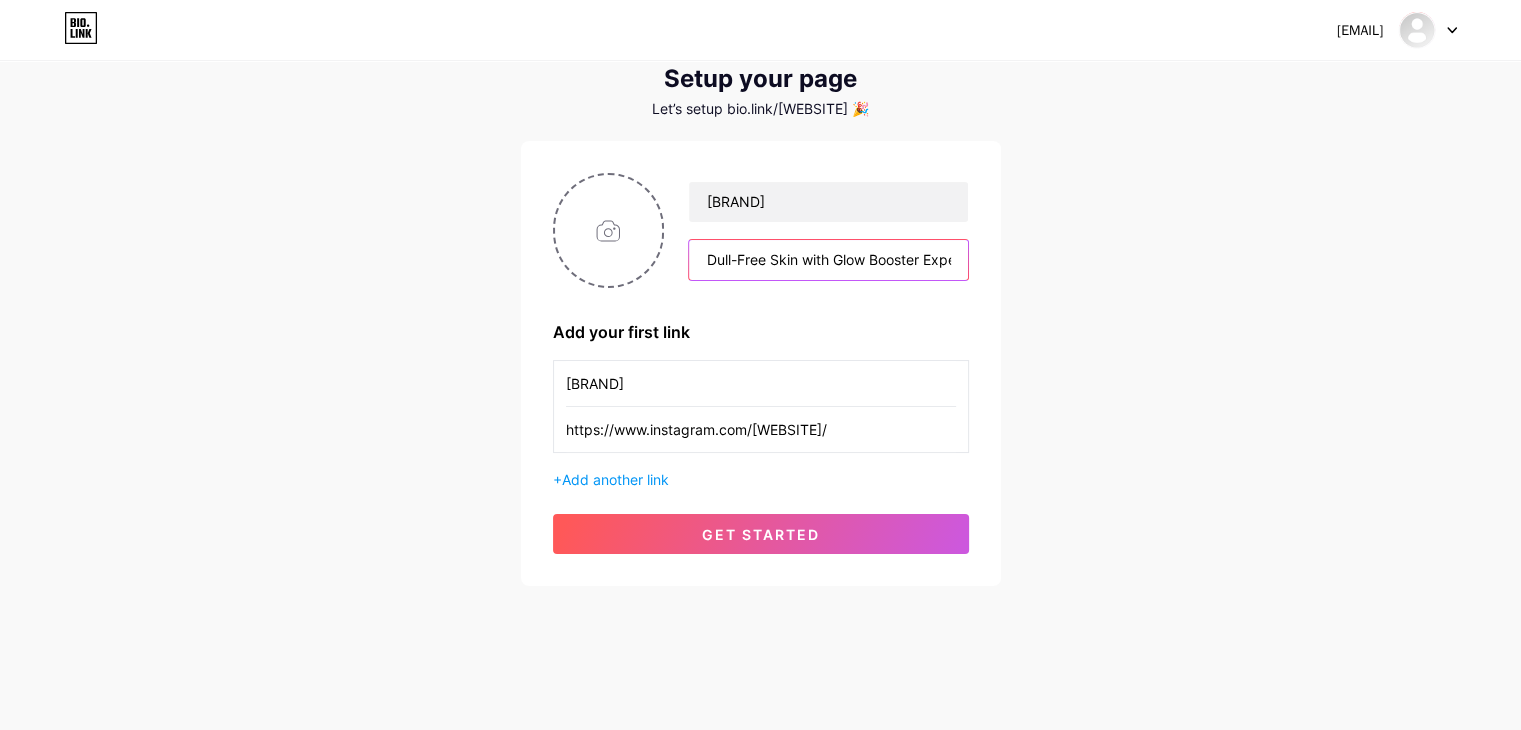 paste on "Dull-Free Skin with Glow Booster Experts Certified Doctors | Trusted Clinic 📍 [CITY], [STATE] 🕘 Open Daily 09.00–21.00 Book your glow!💖" 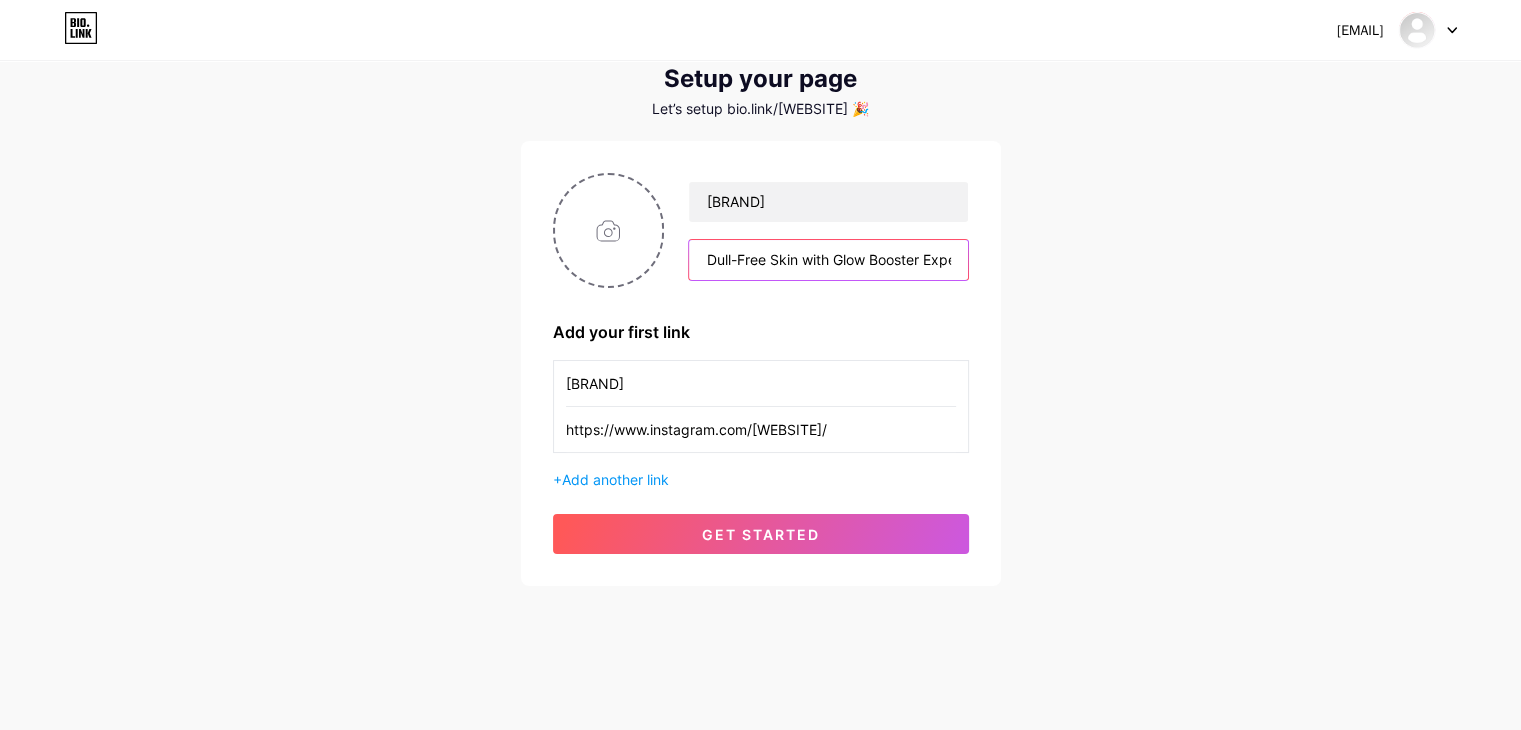 scroll, scrollTop: 0, scrollLeft: 748, axis: horizontal 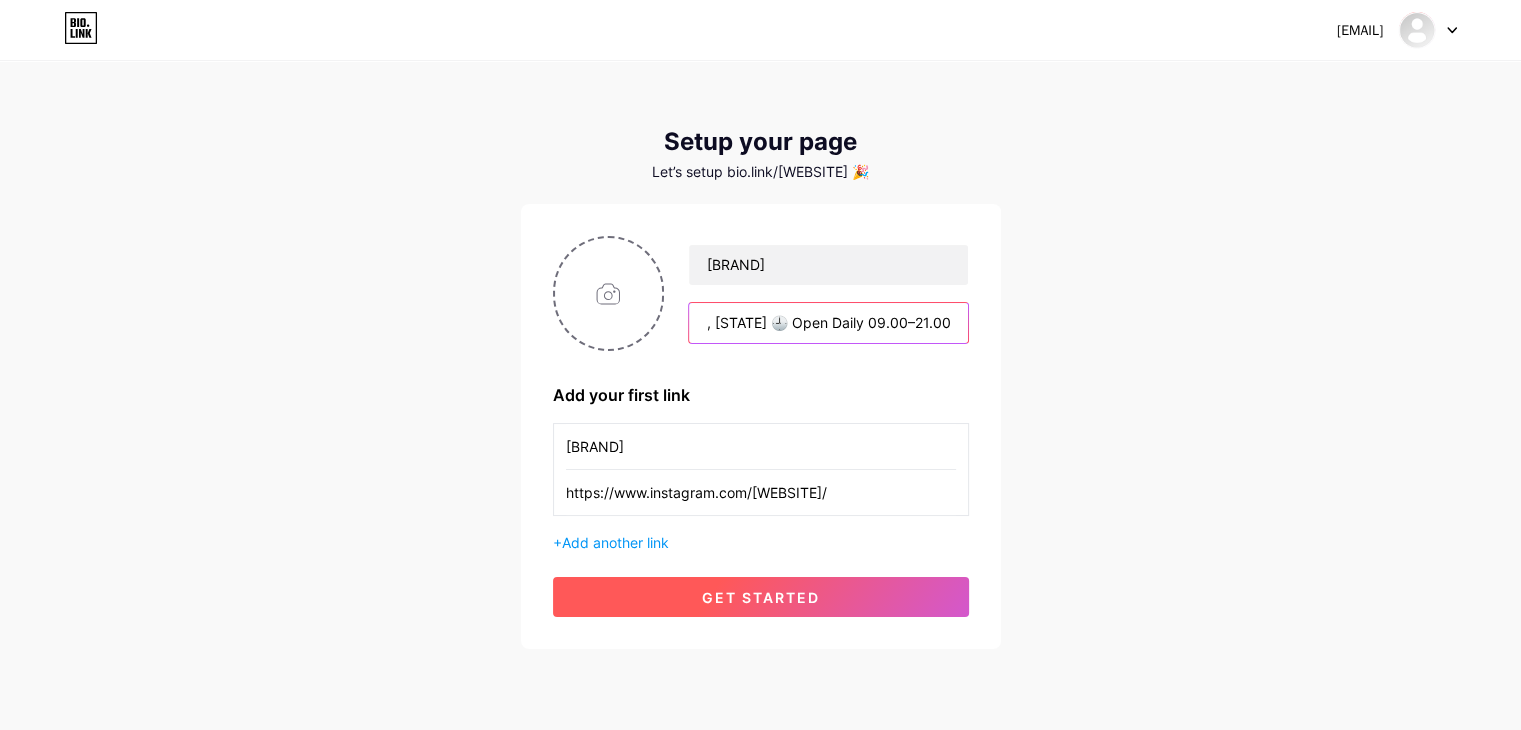 type on "Dull-Free Skin with Glow Booster Experts Certified Doctors | Trusted Clinic 📍 [CITY], [STATE] 🕘 Open Daily 09.00–21.00" 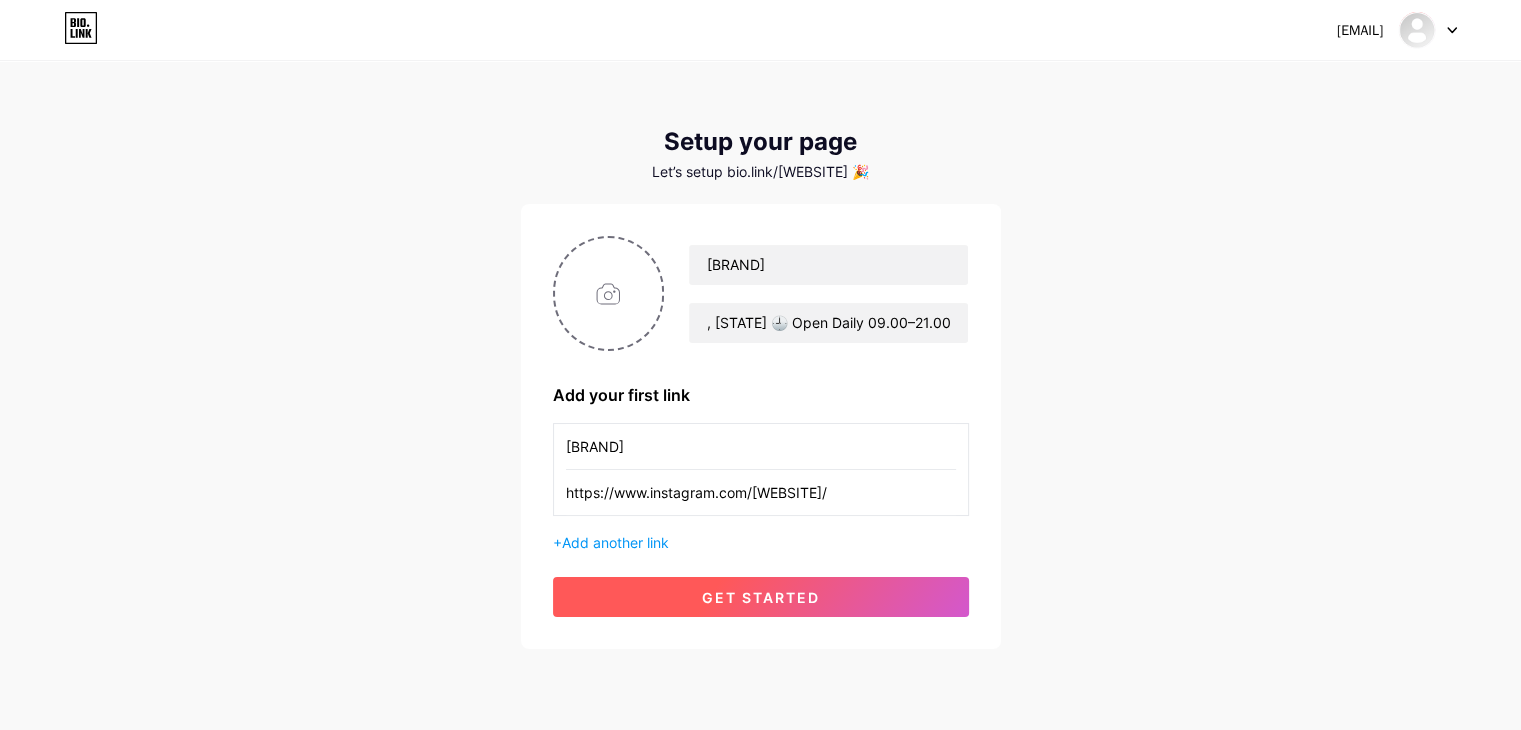 scroll, scrollTop: 0, scrollLeft: 0, axis: both 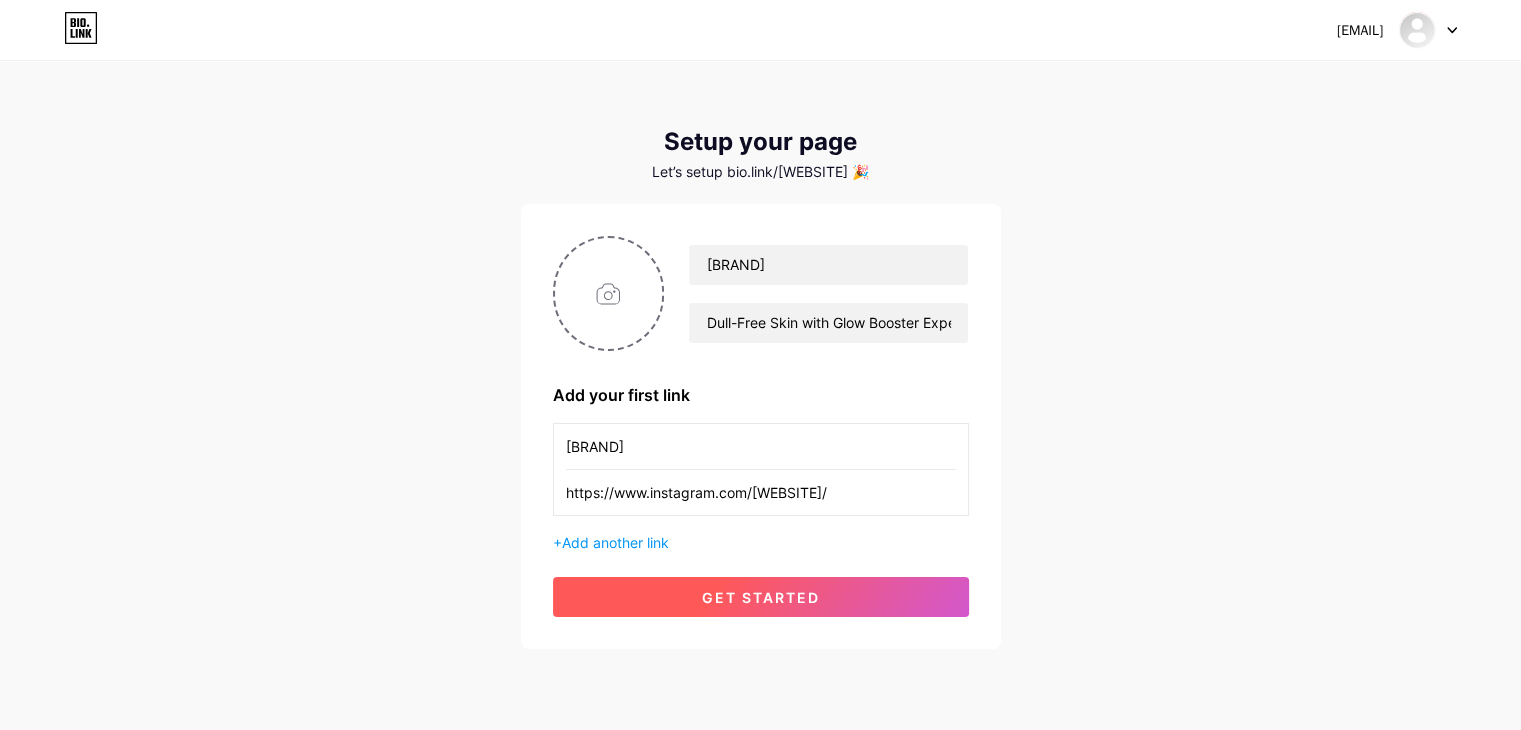 click on "get started" at bounding box center (761, 597) 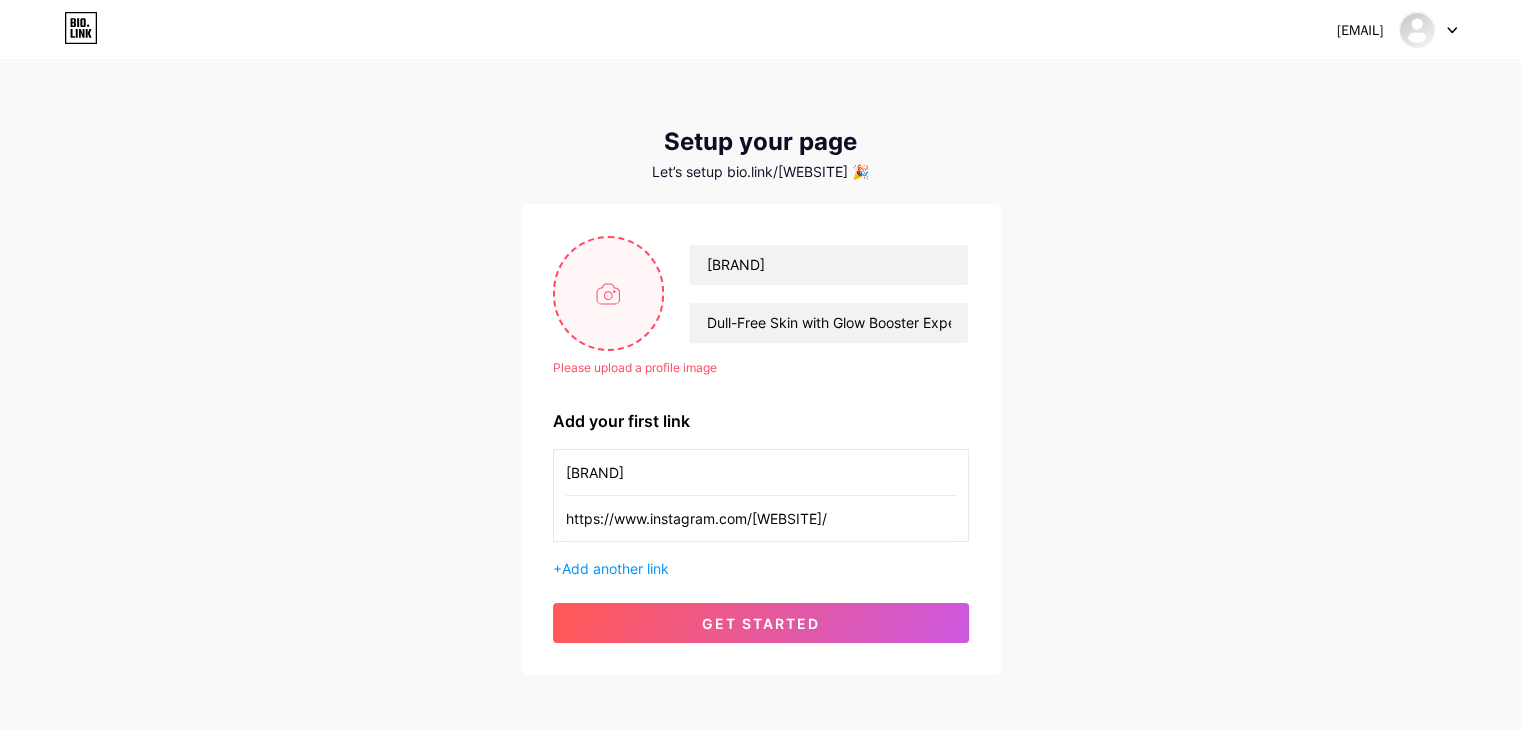 click at bounding box center [609, 293] 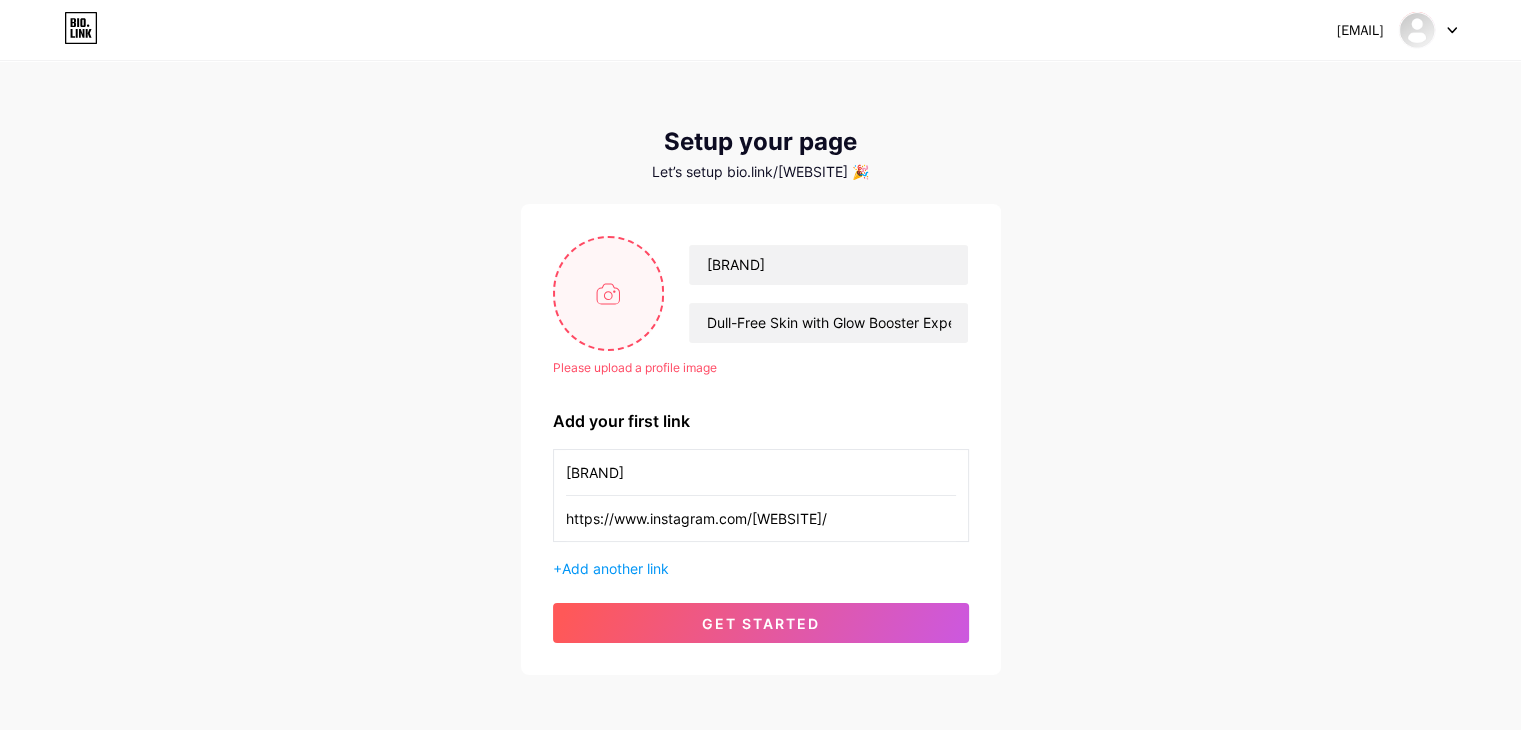 type on "C:\fakepath\logo-2-black.png" 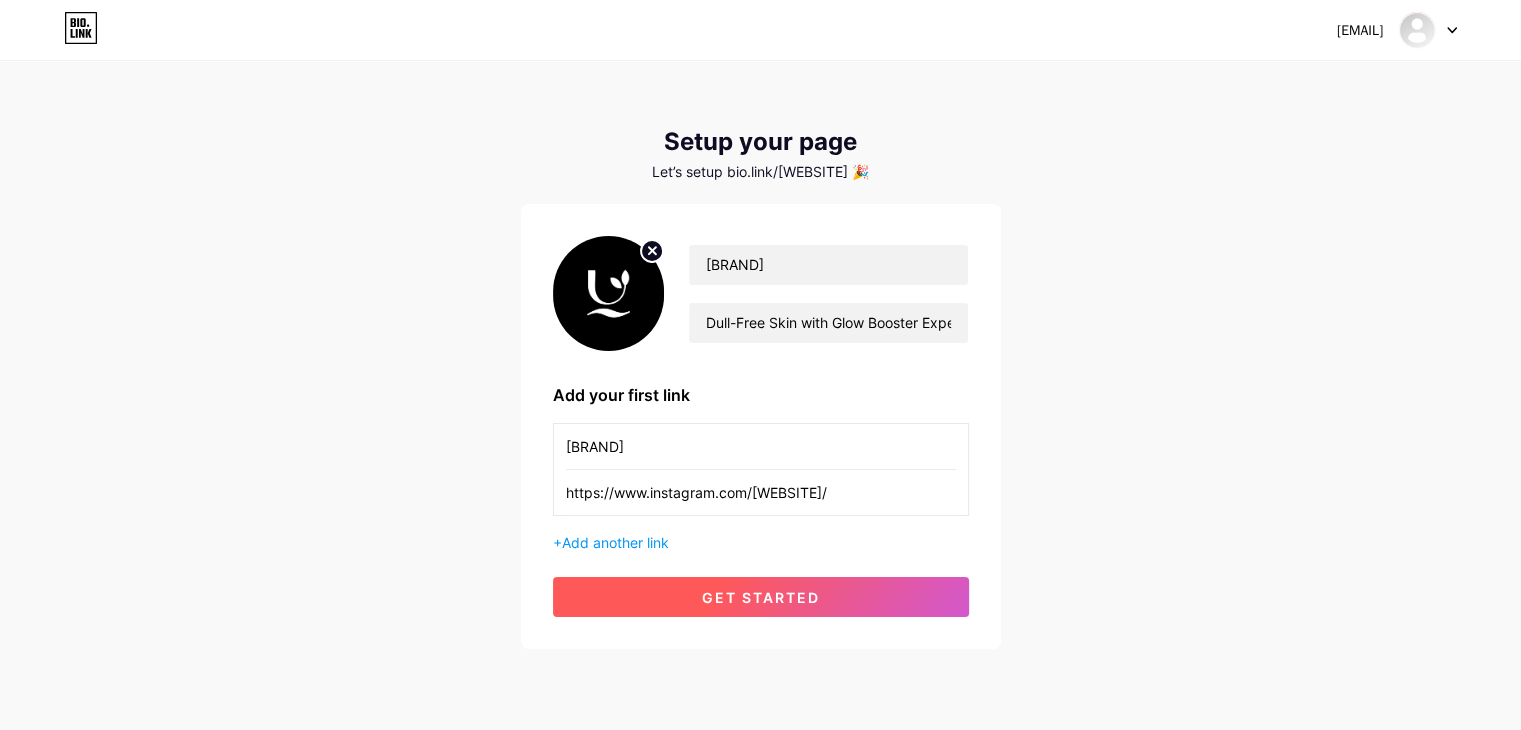 click on "get started" at bounding box center [761, 597] 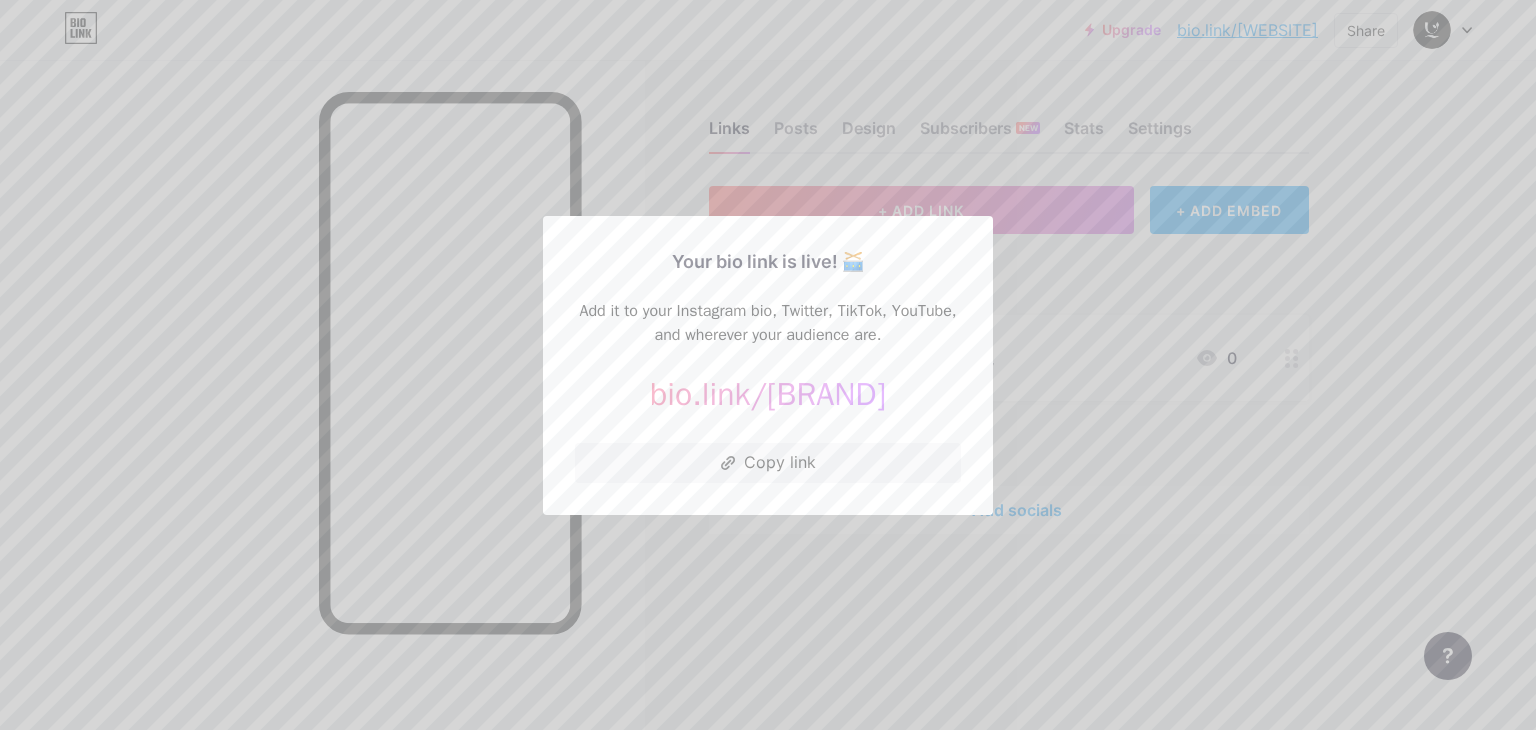click at bounding box center (768, 365) 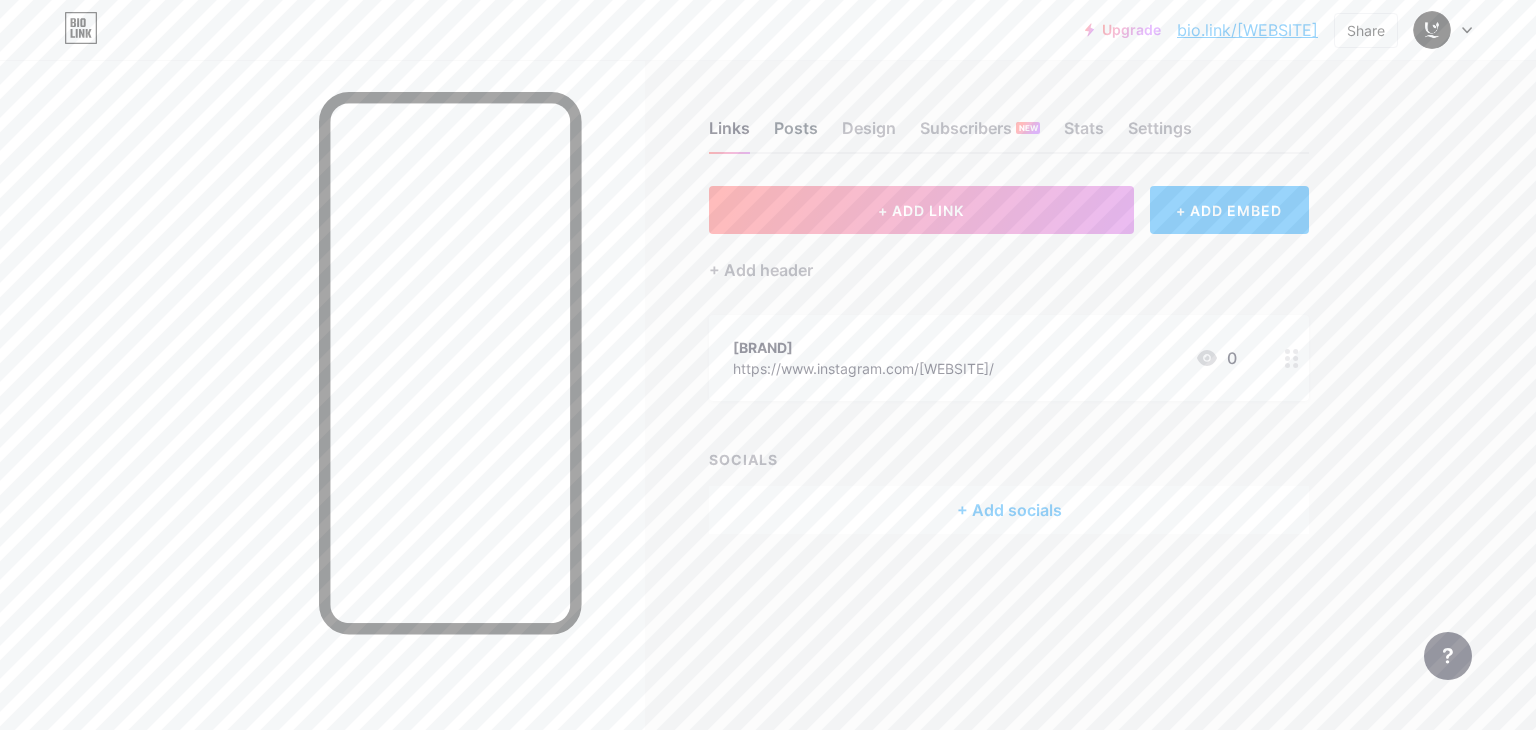 click on "Posts" at bounding box center (796, 134) 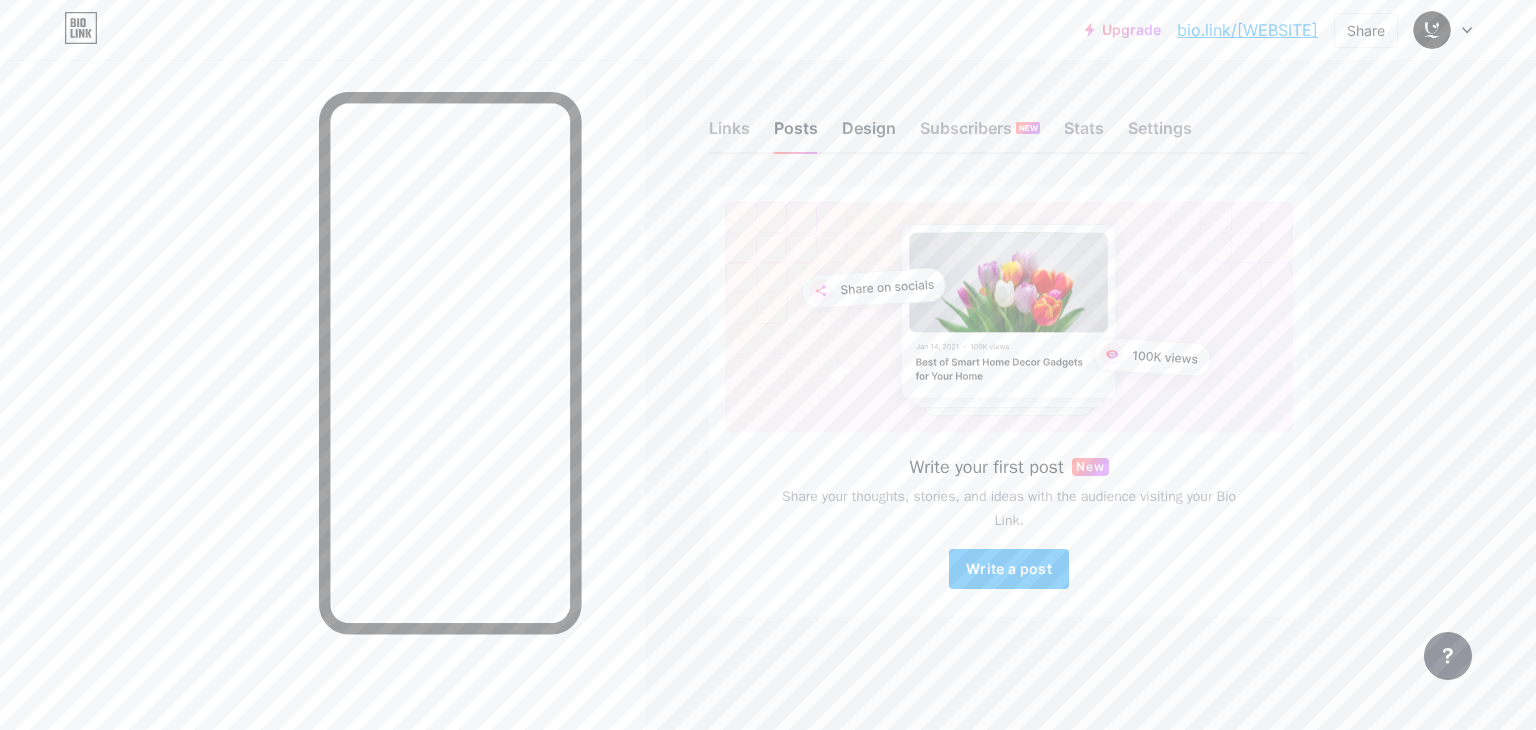click on "Design" at bounding box center [869, 134] 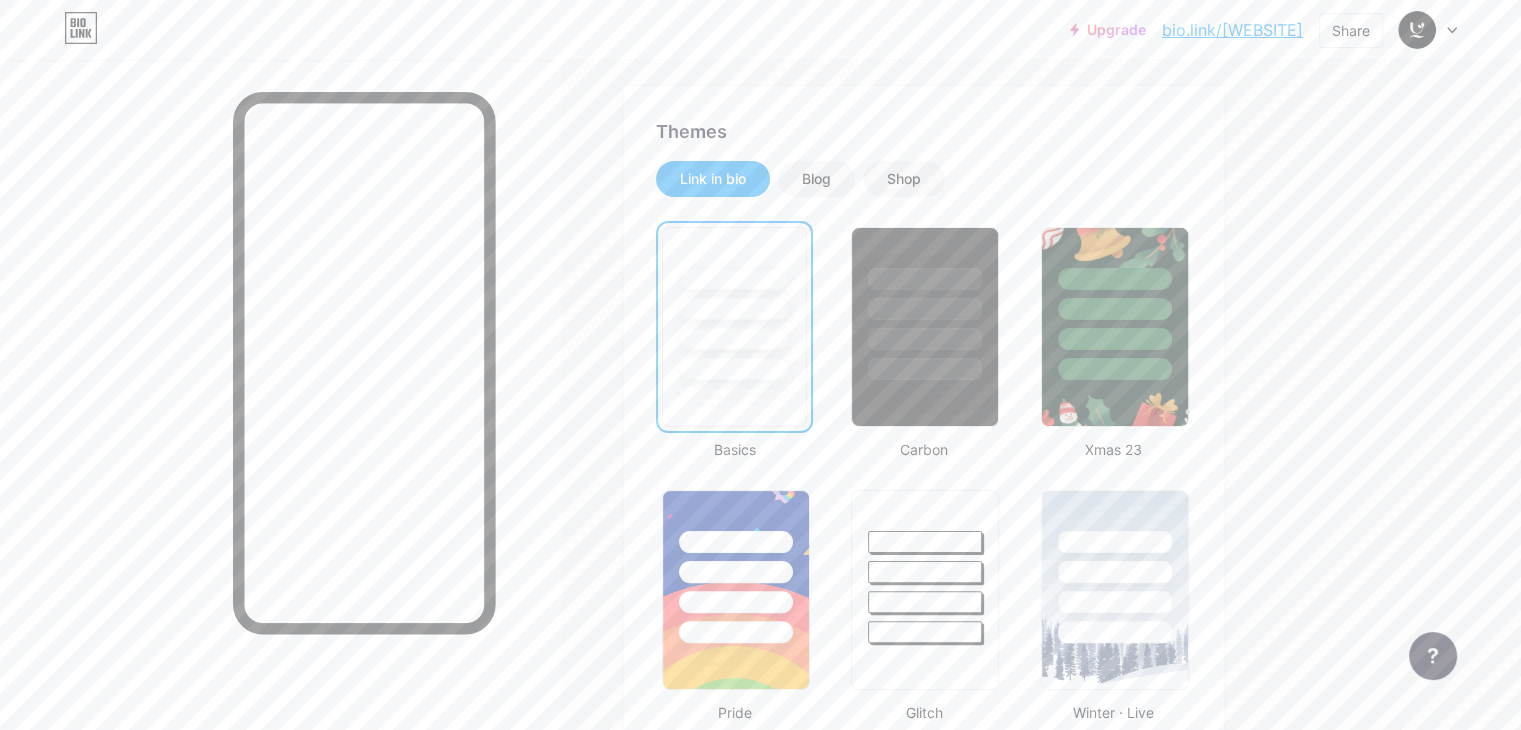 scroll, scrollTop: 371, scrollLeft: 0, axis: vertical 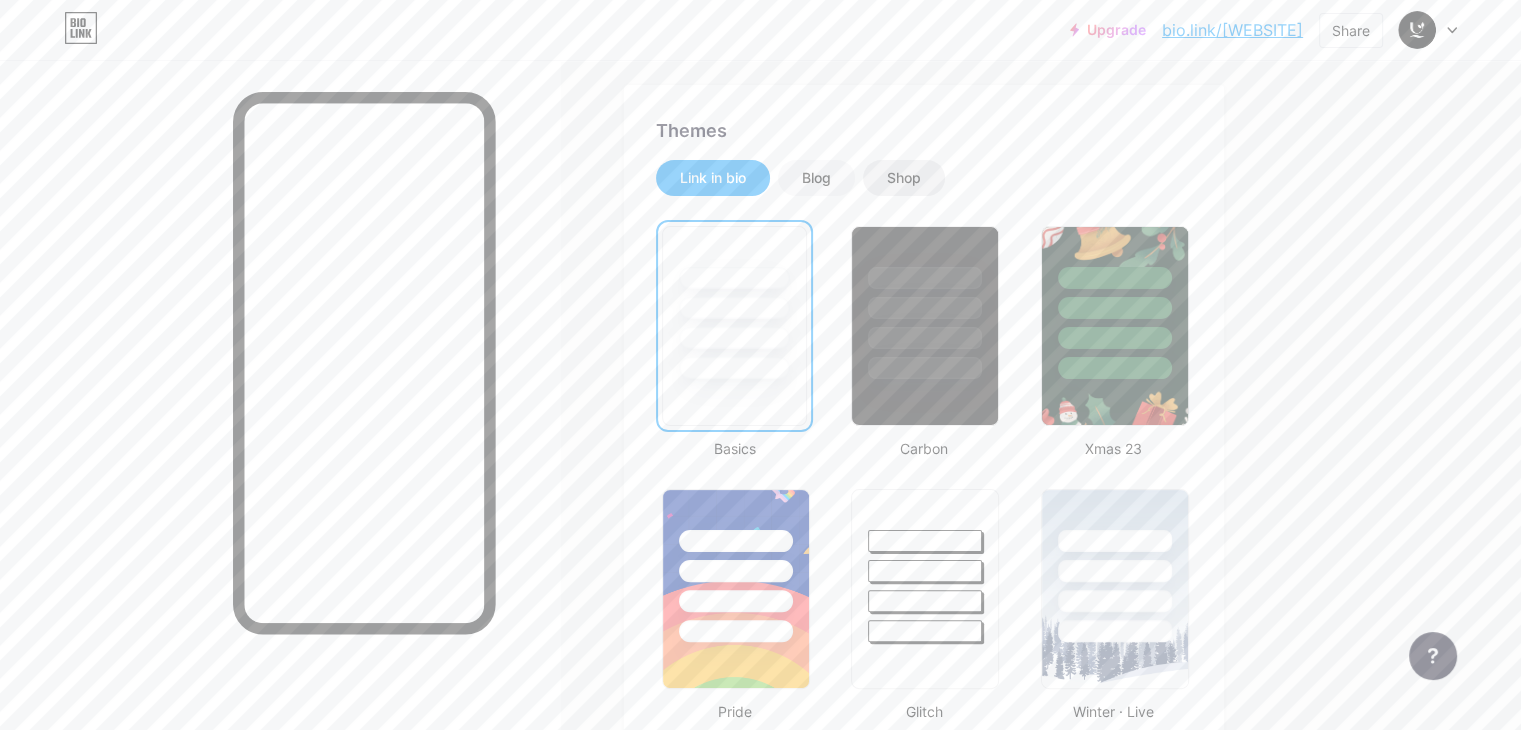 click on "Shop" at bounding box center (904, 178) 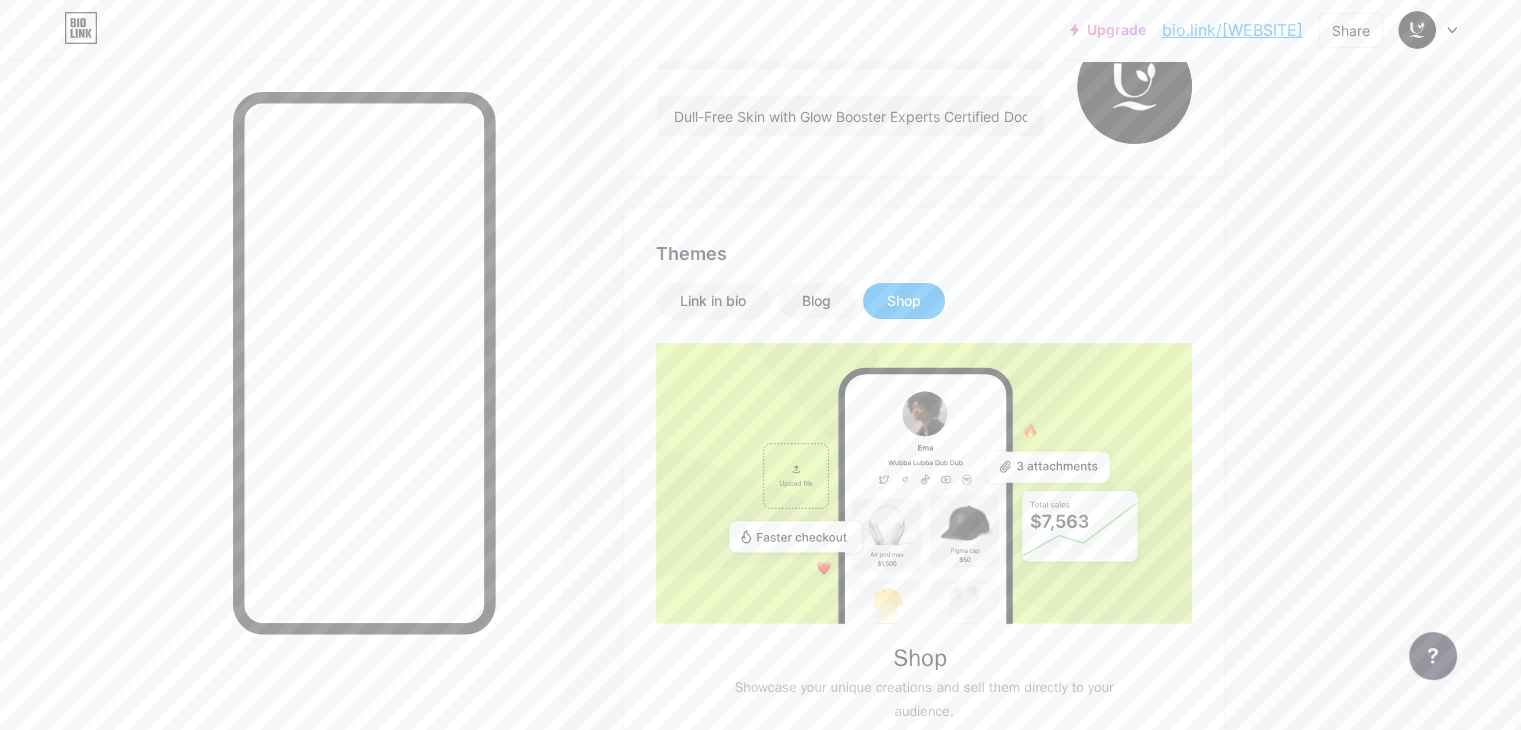 scroll, scrollTop: 248, scrollLeft: 0, axis: vertical 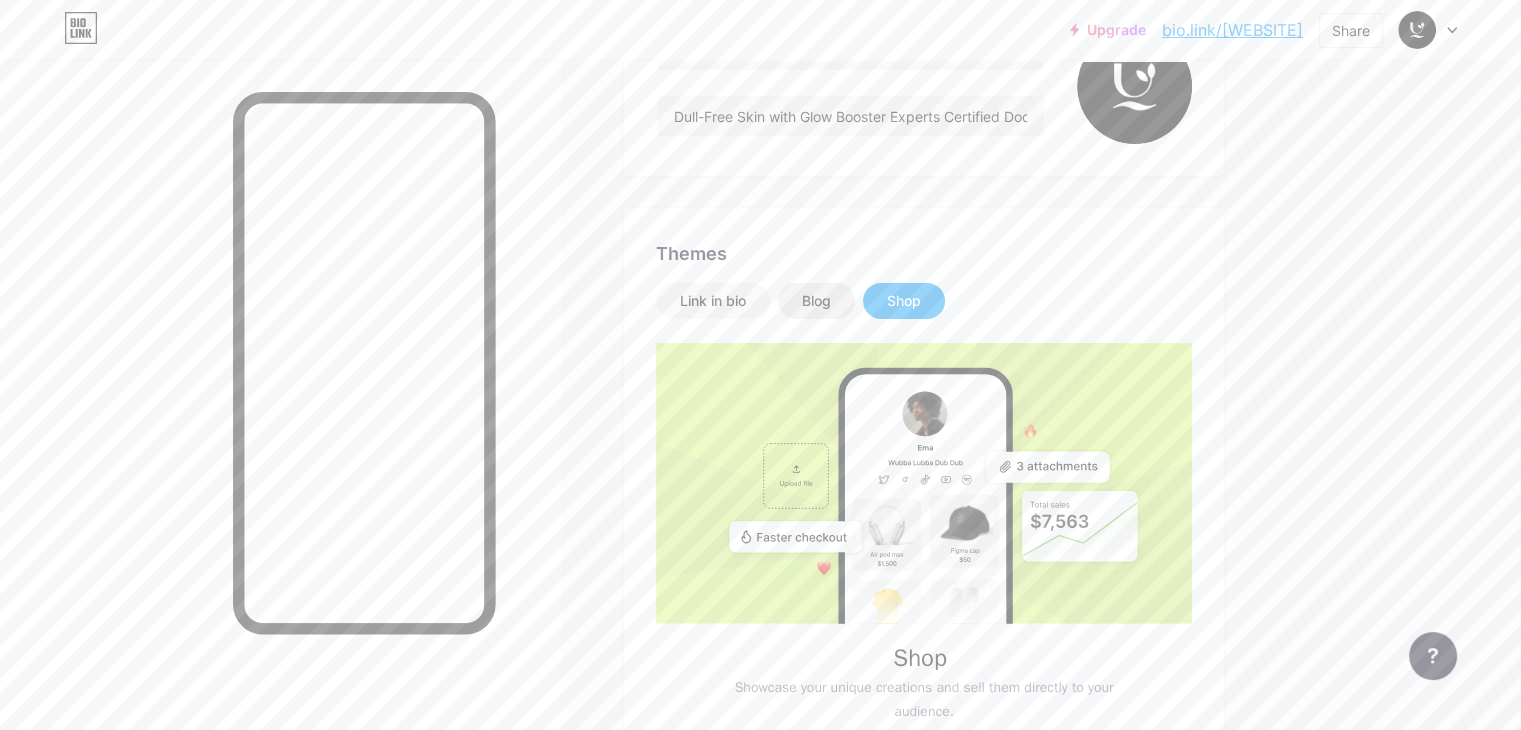click on "Blog" at bounding box center (816, 301) 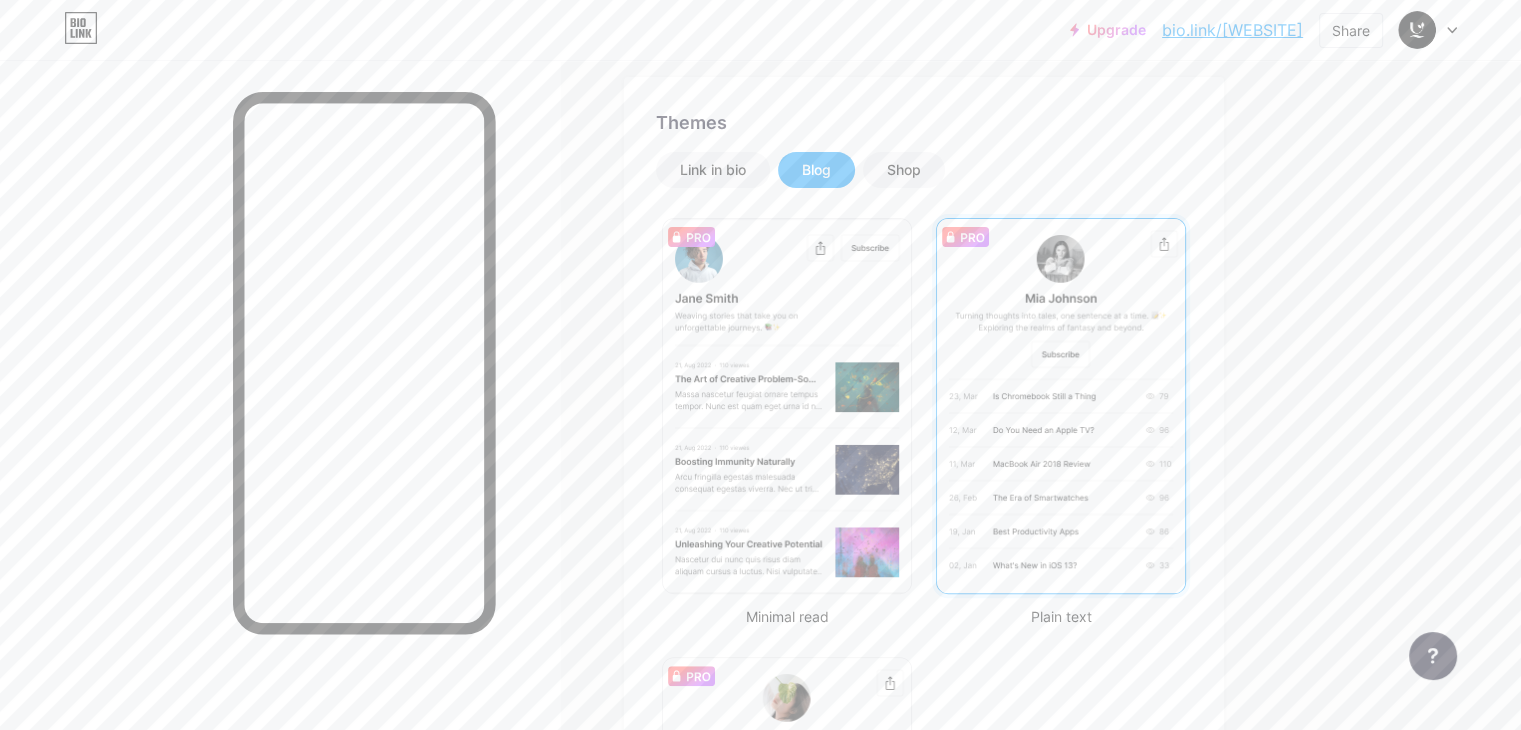 scroll, scrollTop: 376, scrollLeft: 0, axis: vertical 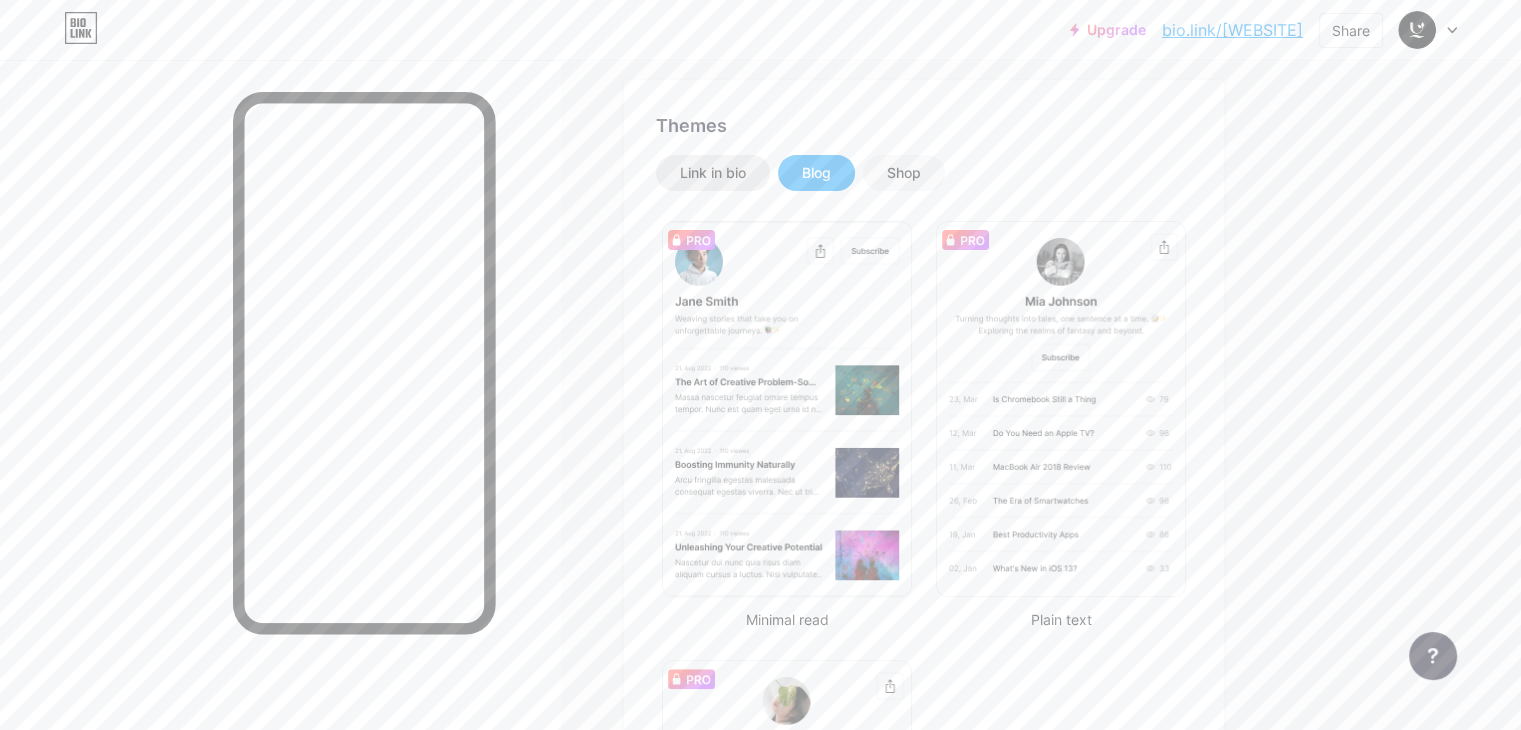 click on "Link in bio" at bounding box center [713, 173] 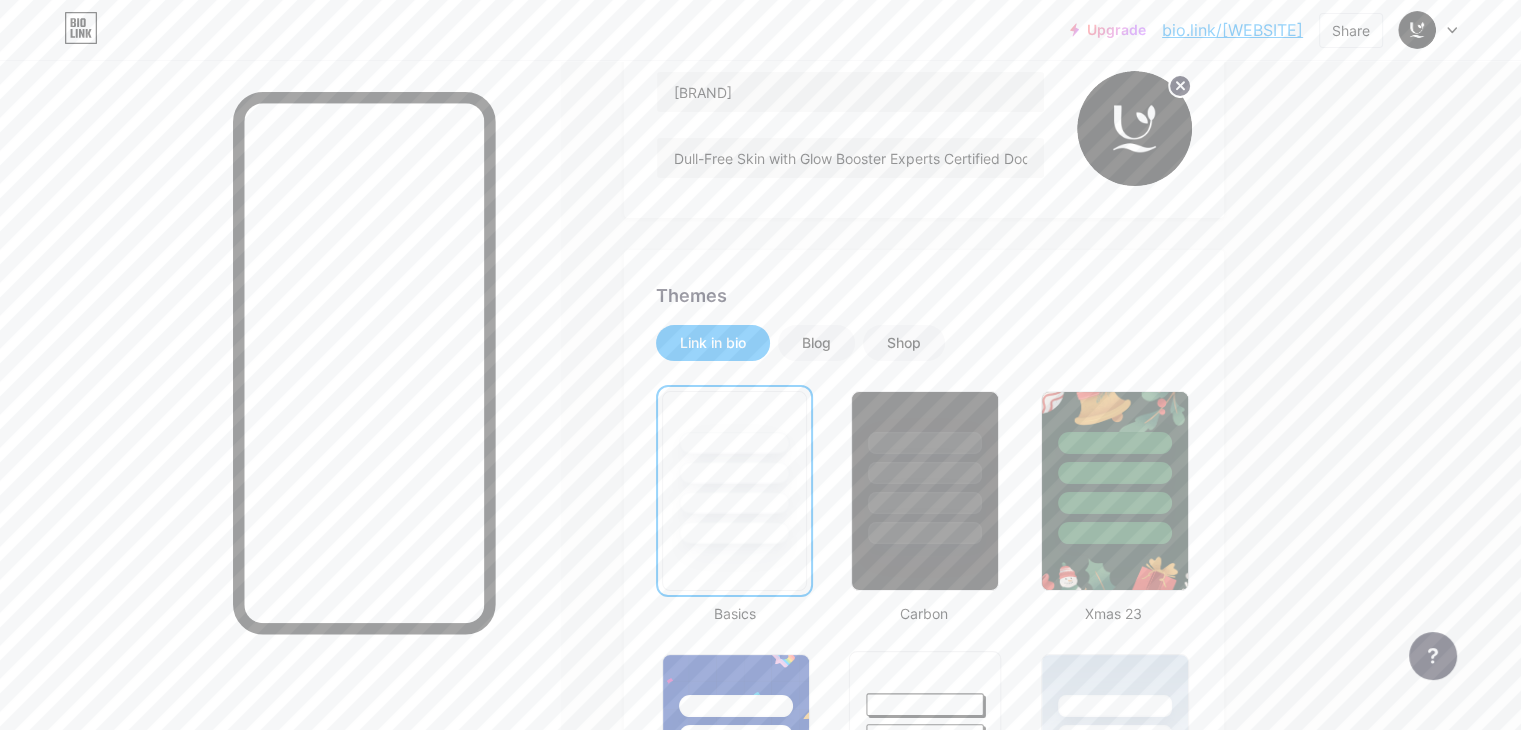 scroll, scrollTop: 191, scrollLeft: 0, axis: vertical 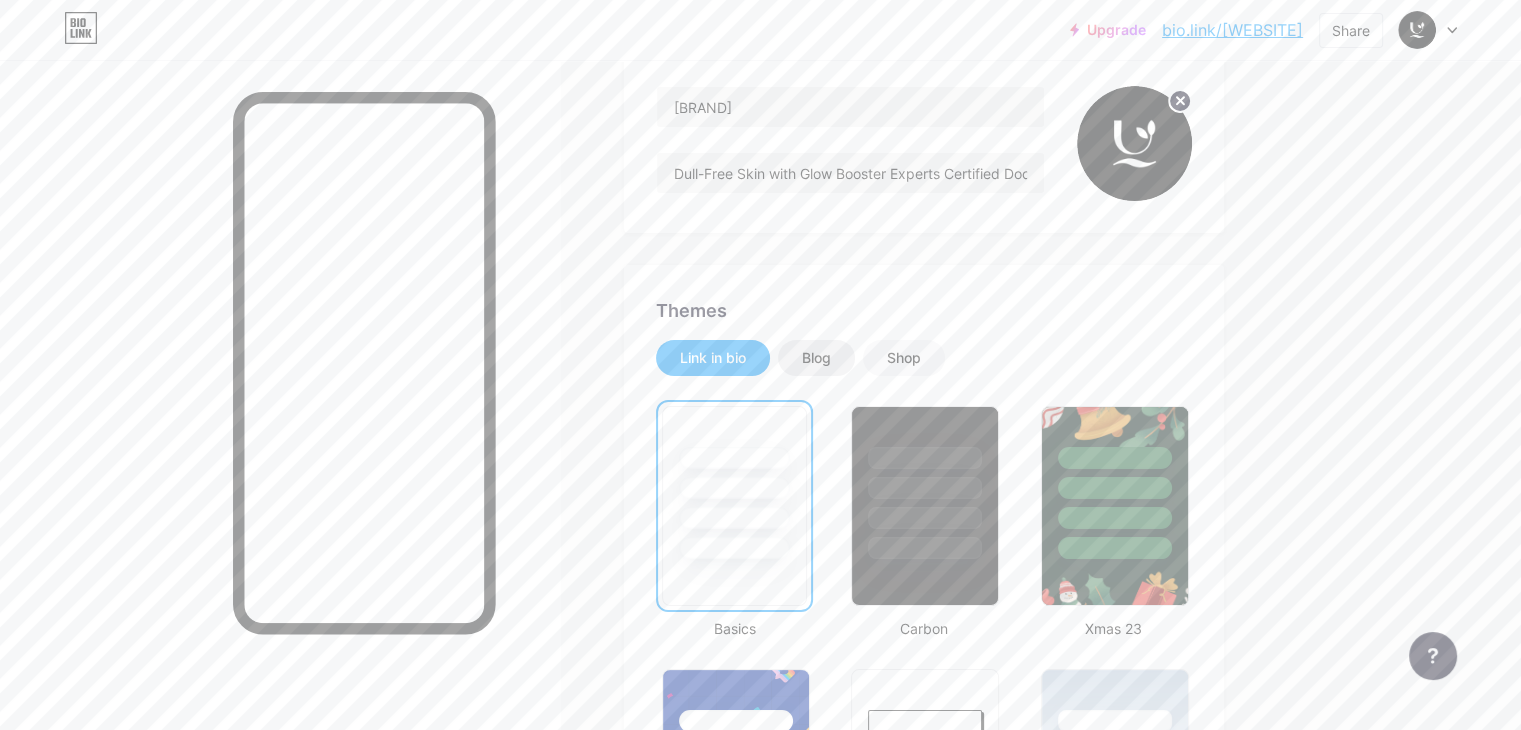 click on "Blog" at bounding box center [816, 358] 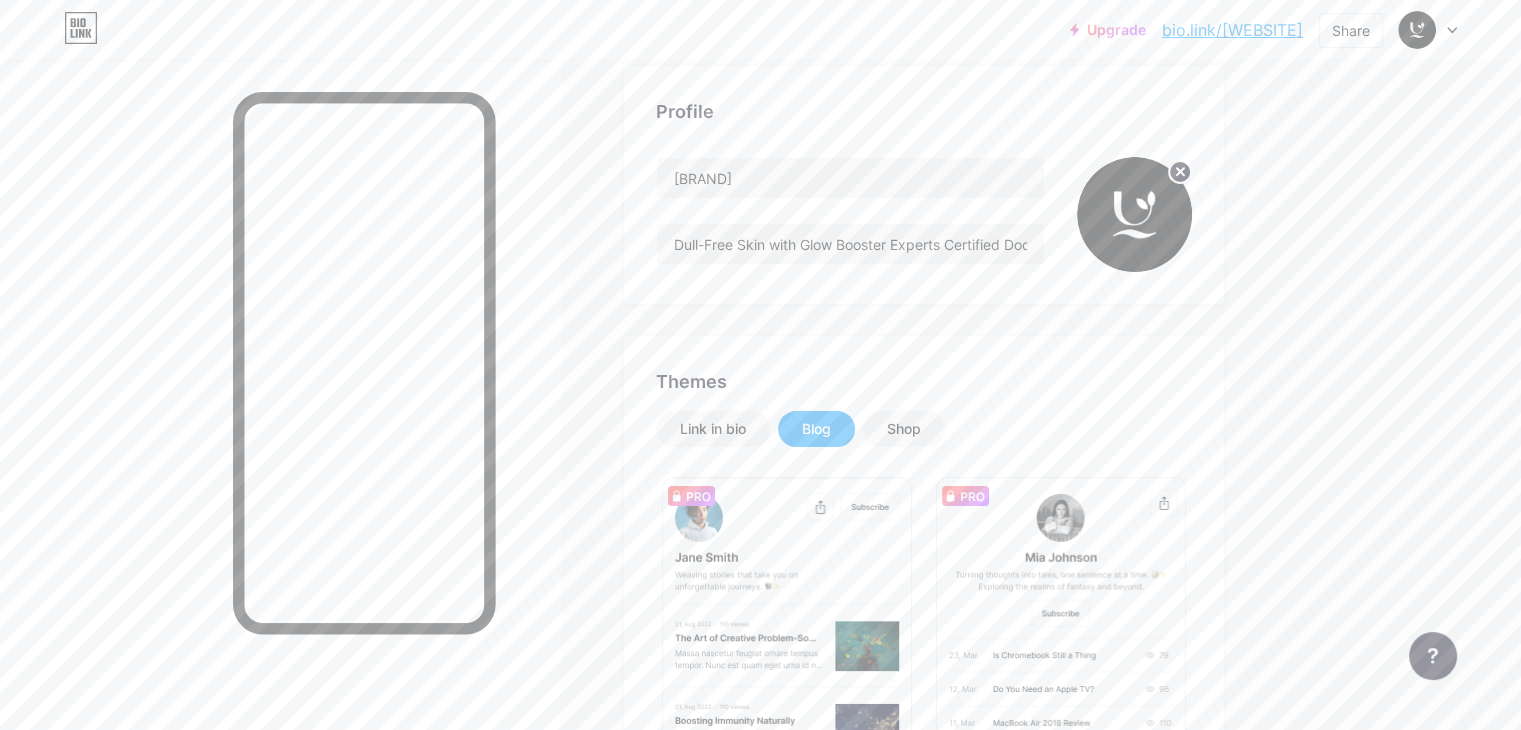 scroll, scrollTop: 0, scrollLeft: 0, axis: both 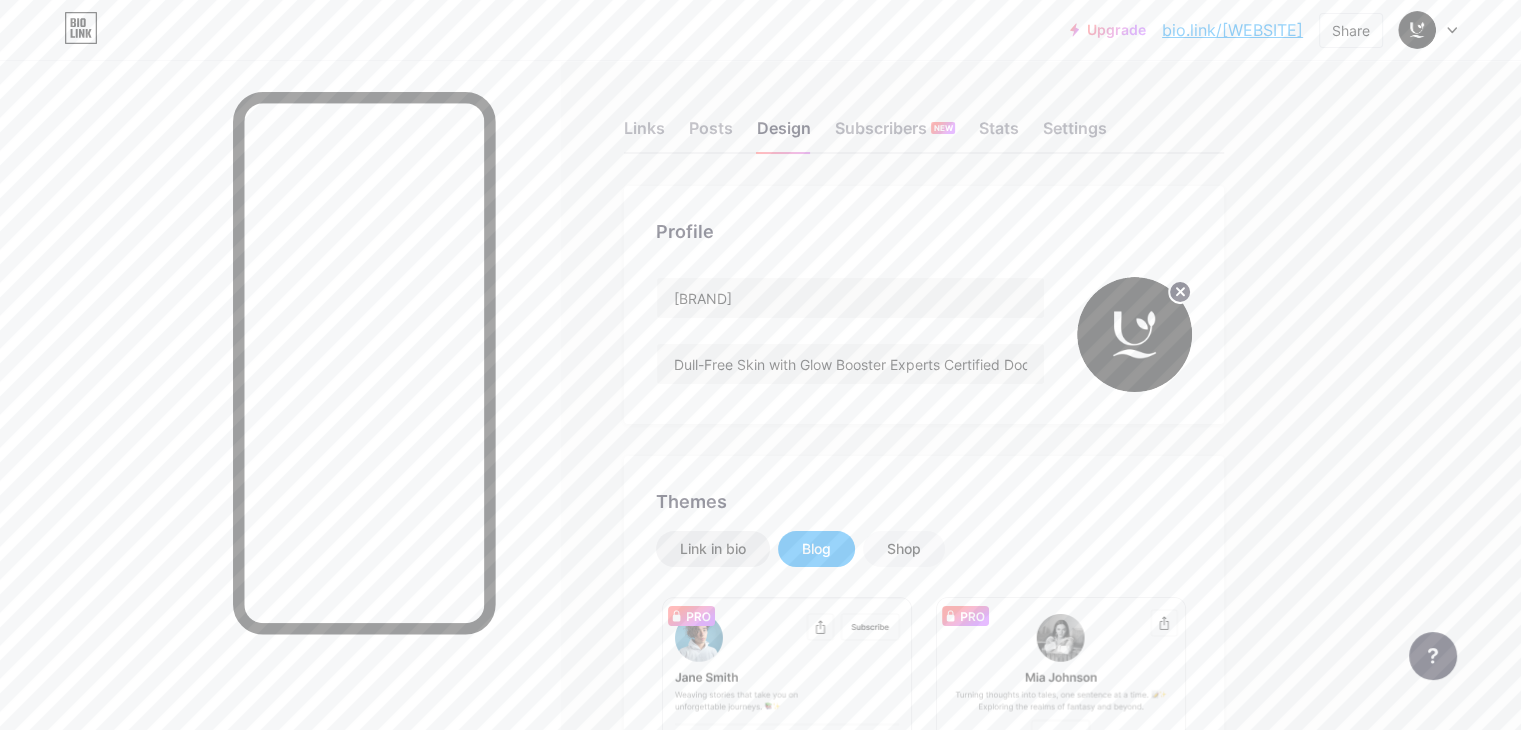 click on "Link in bio" at bounding box center (713, 549) 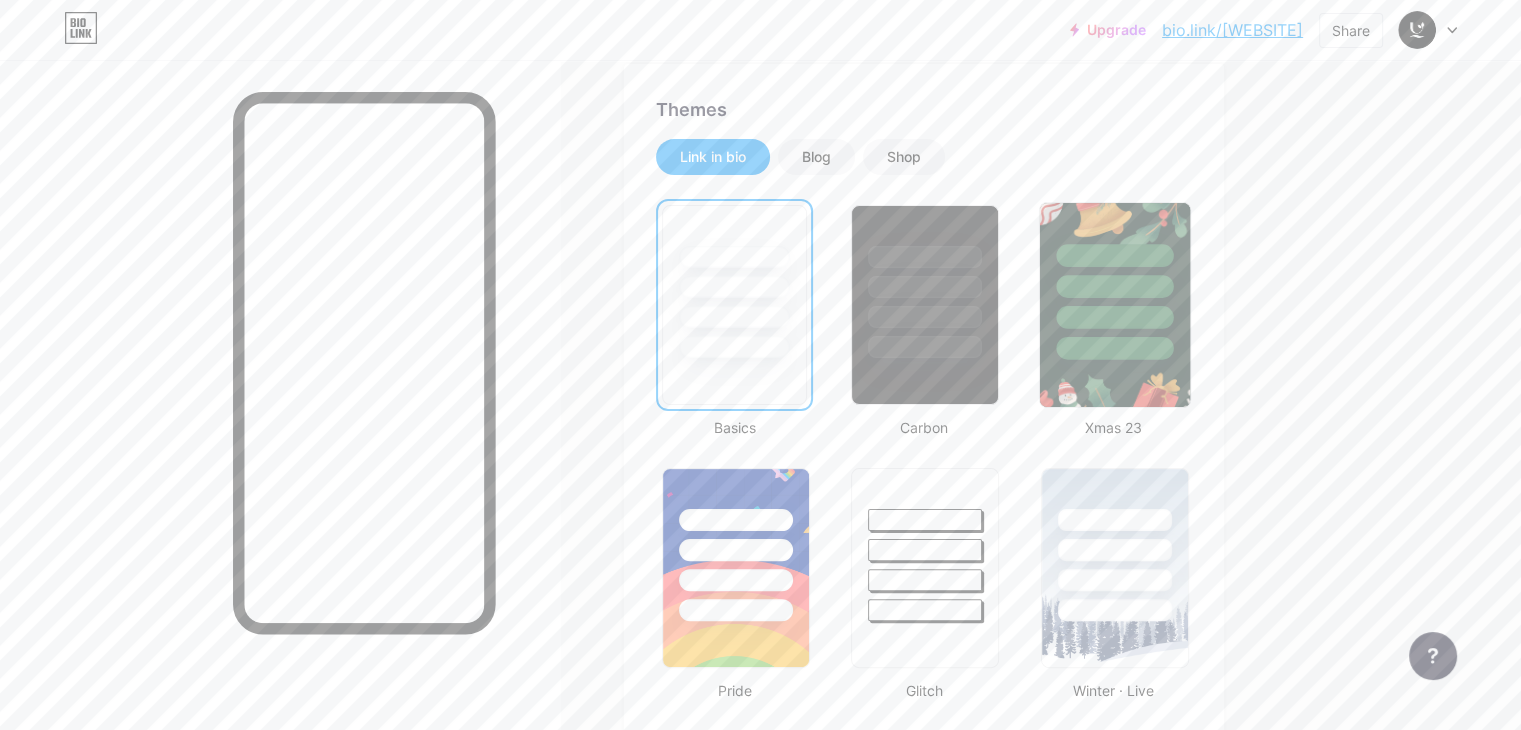 scroll, scrollTop: 394, scrollLeft: 0, axis: vertical 